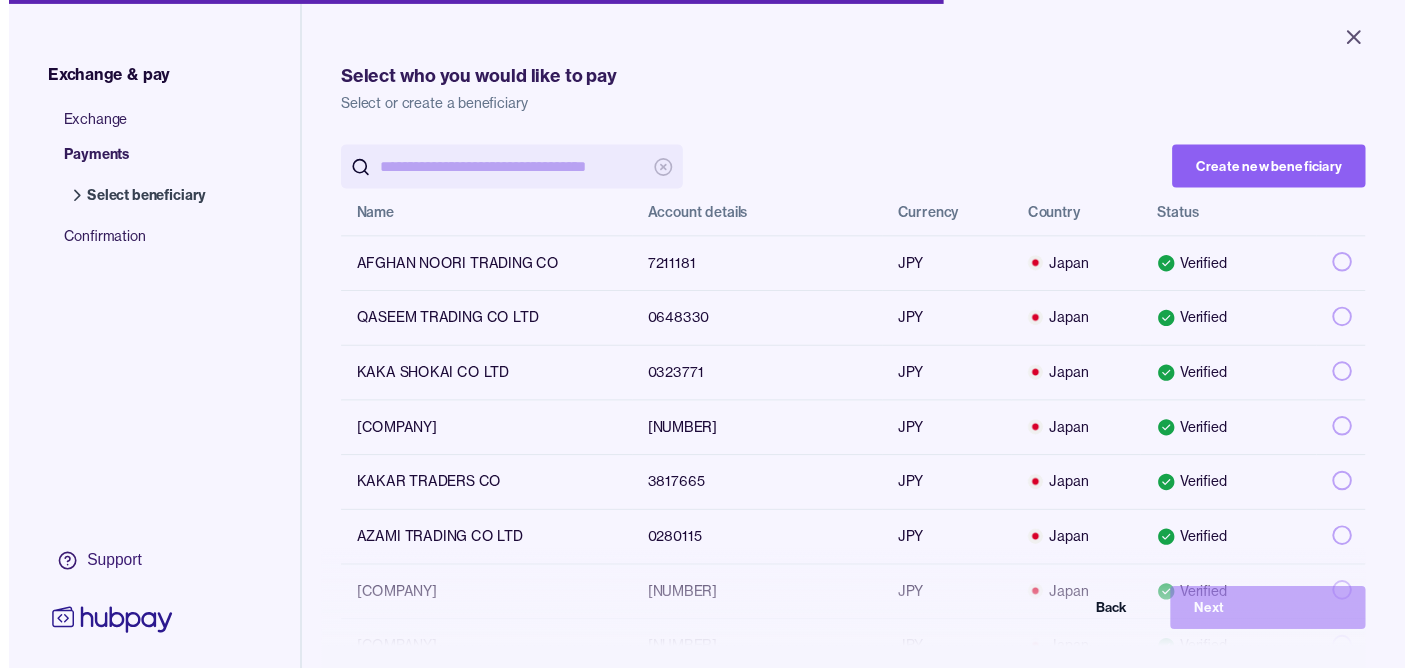 scroll, scrollTop: 0, scrollLeft: 0, axis: both 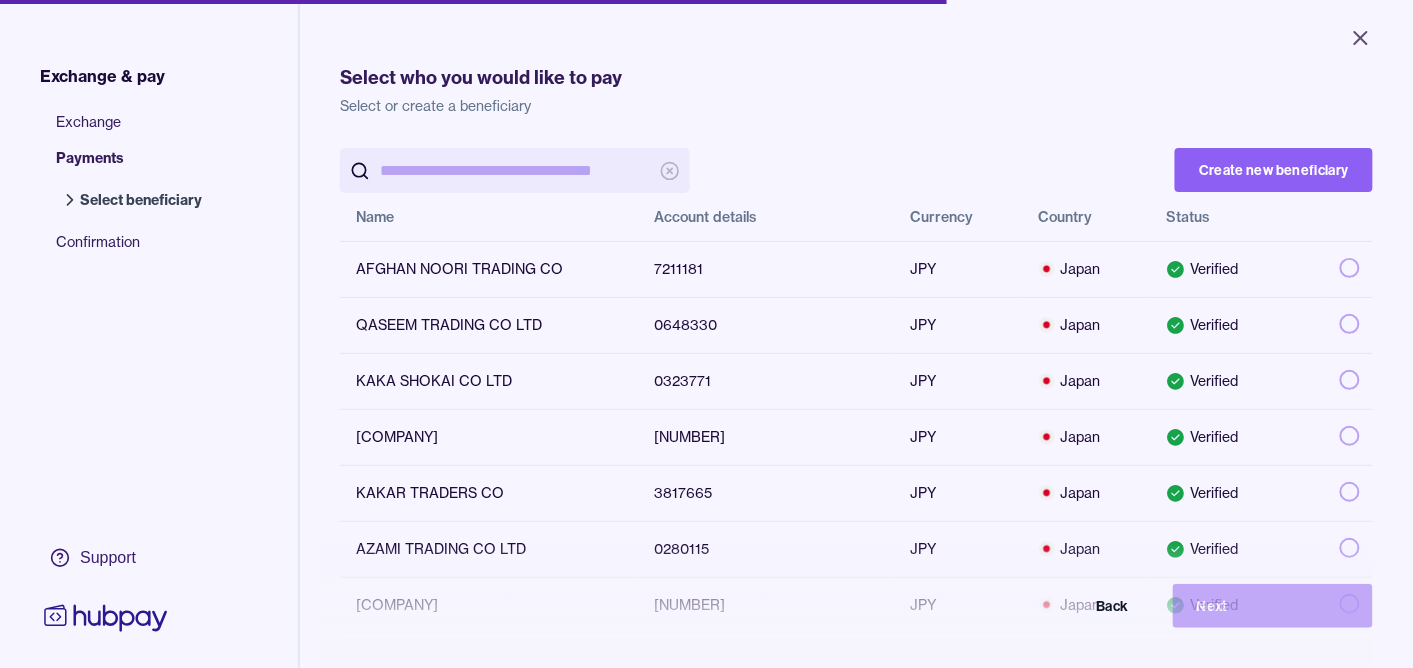 click at bounding box center (515, 170) 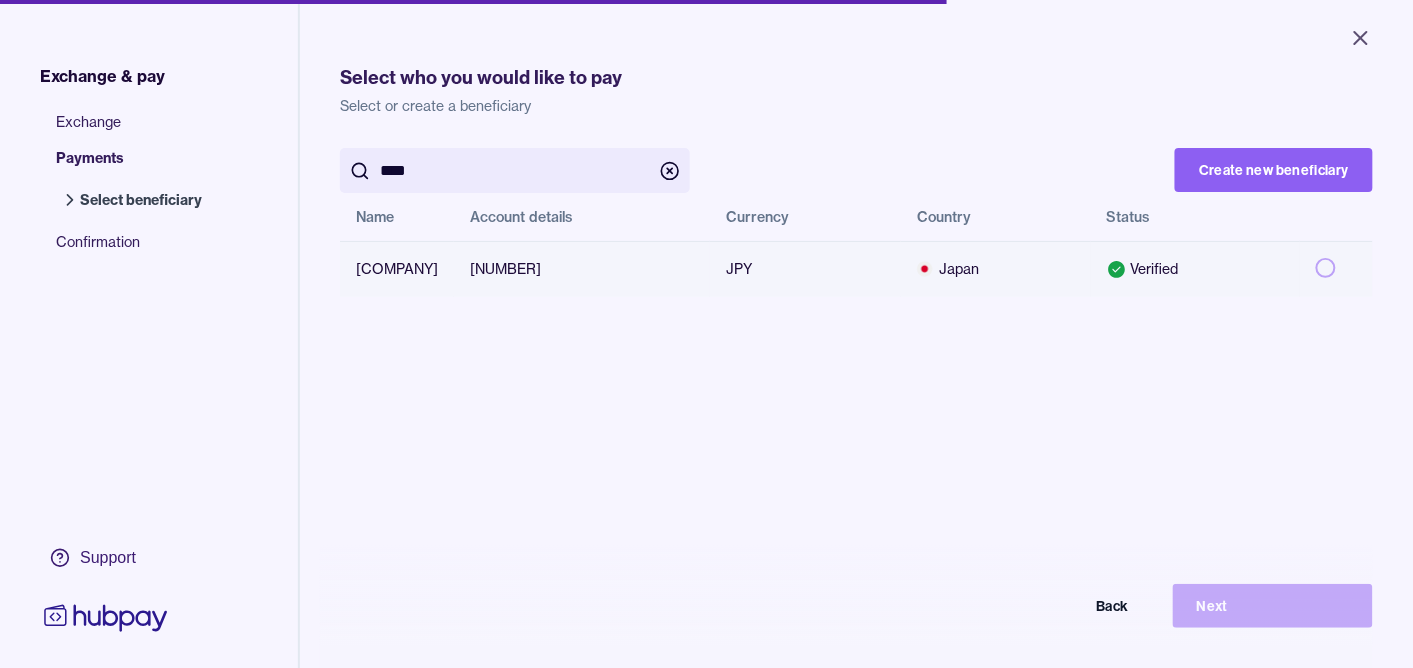 click at bounding box center [1326, 268] 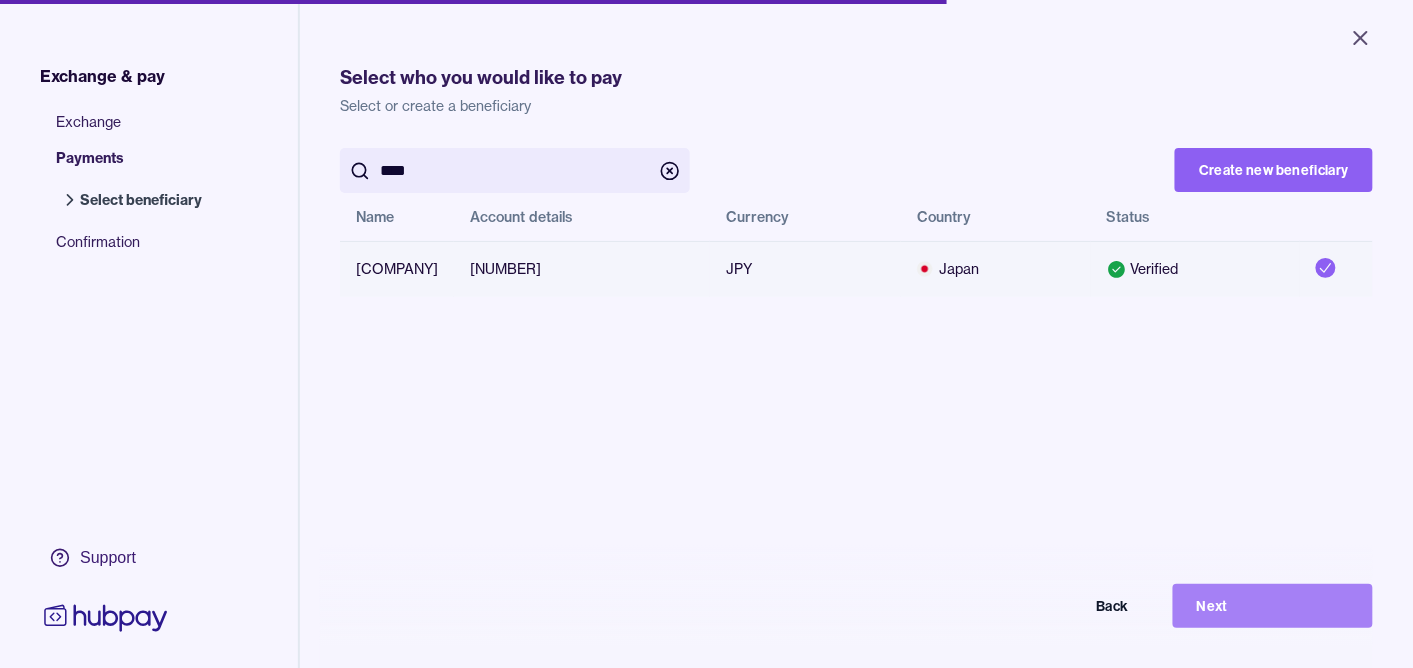 click on "Next" at bounding box center [1273, 606] 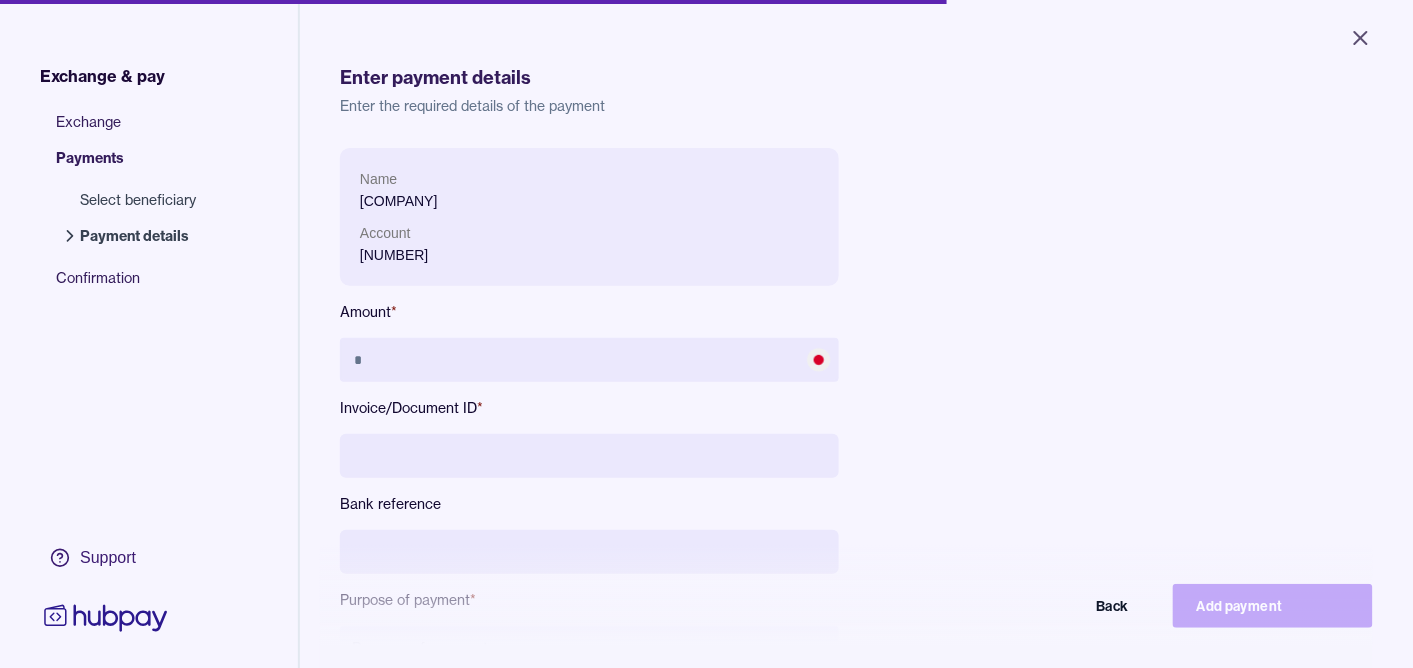click at bounding box center (589, 456) 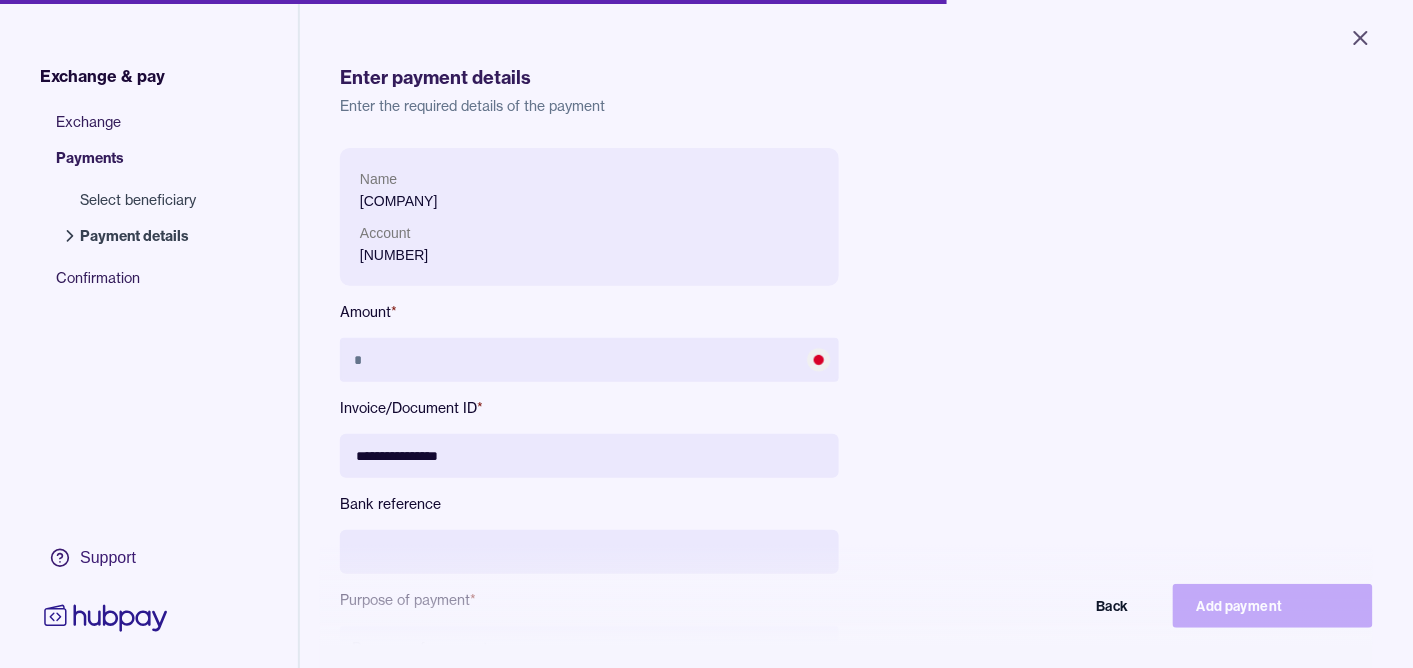 type on "**********" 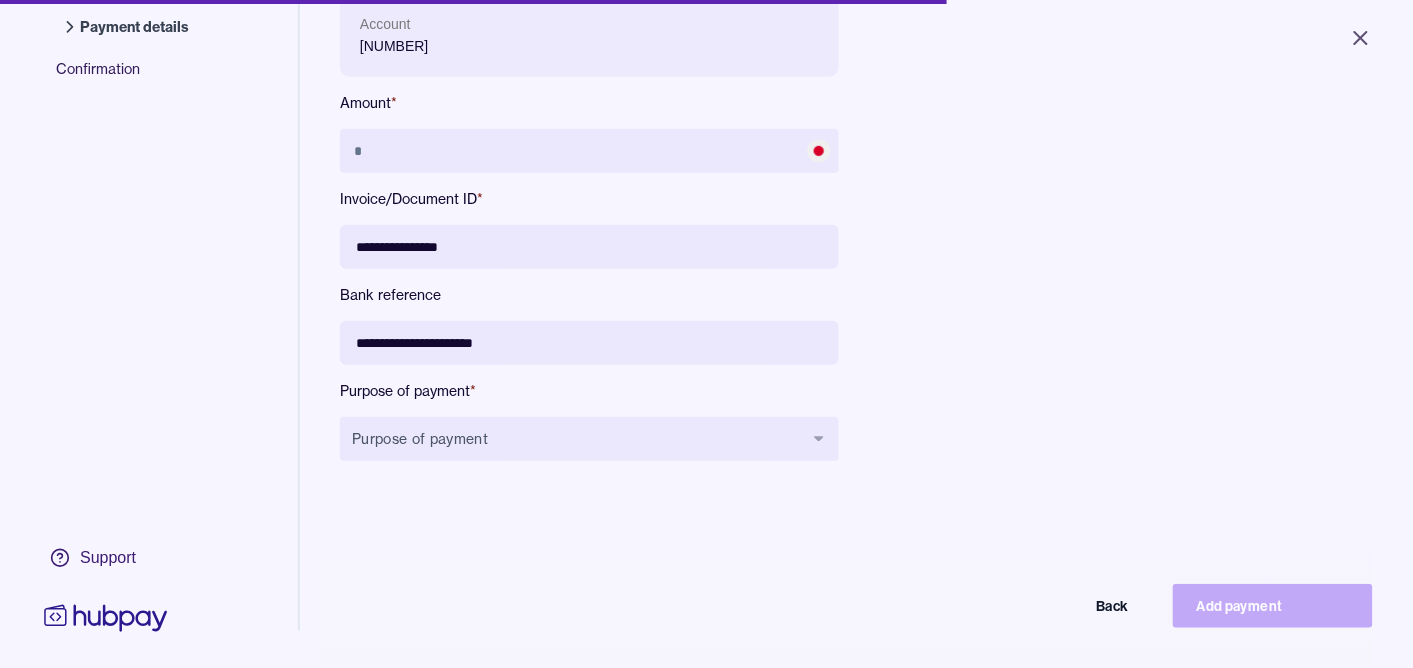 scroll, scrollTop: 210, scrollLeft: 0, axis: vertical 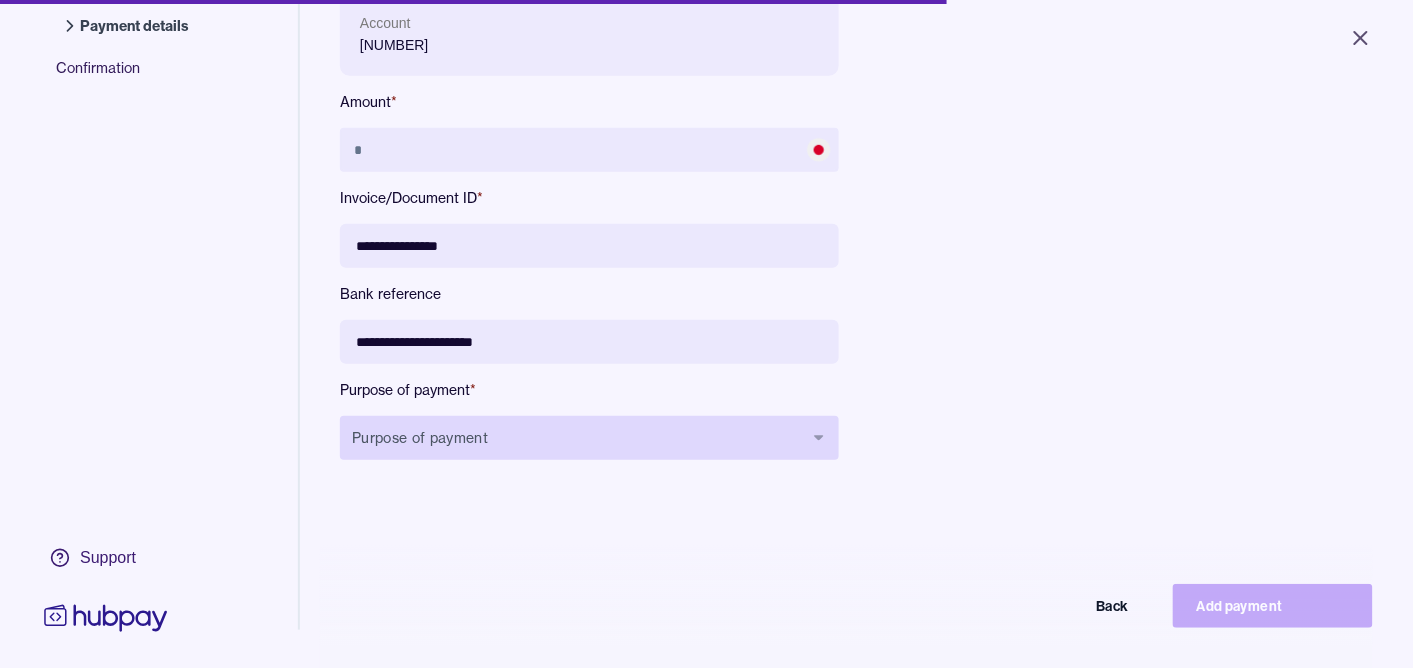 type on "**********" 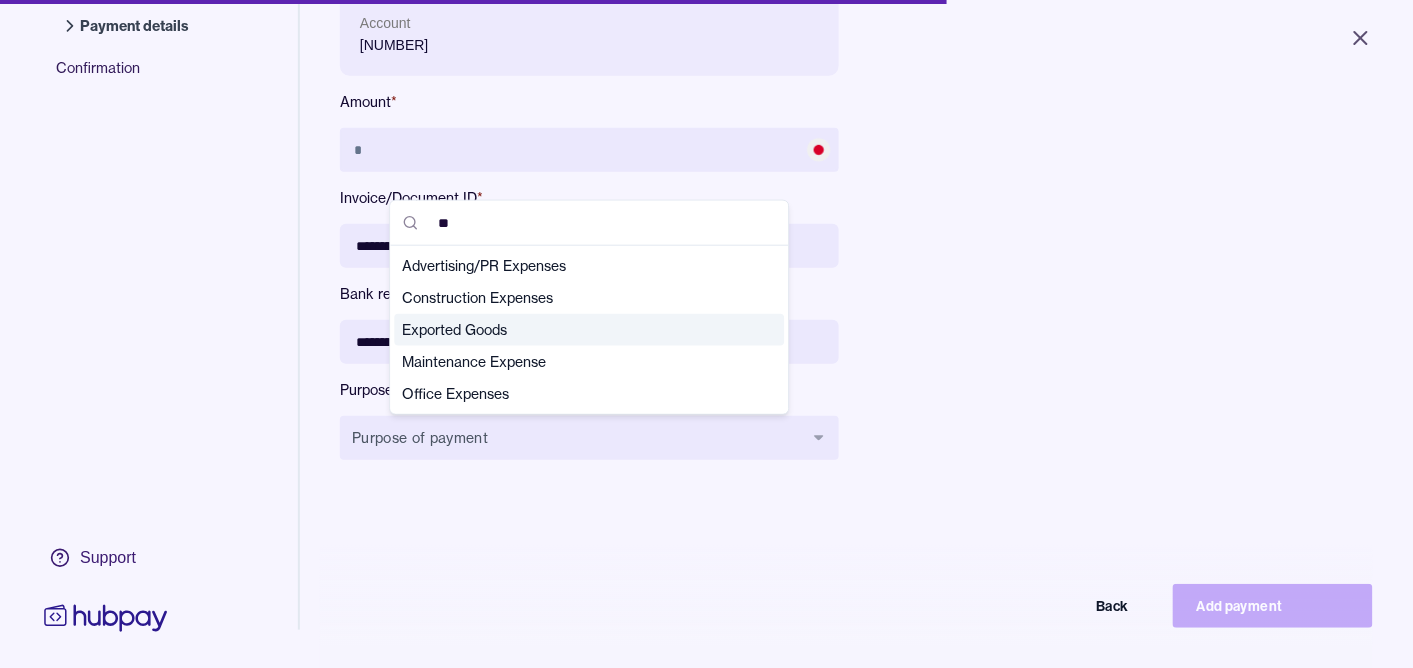 type on "**" 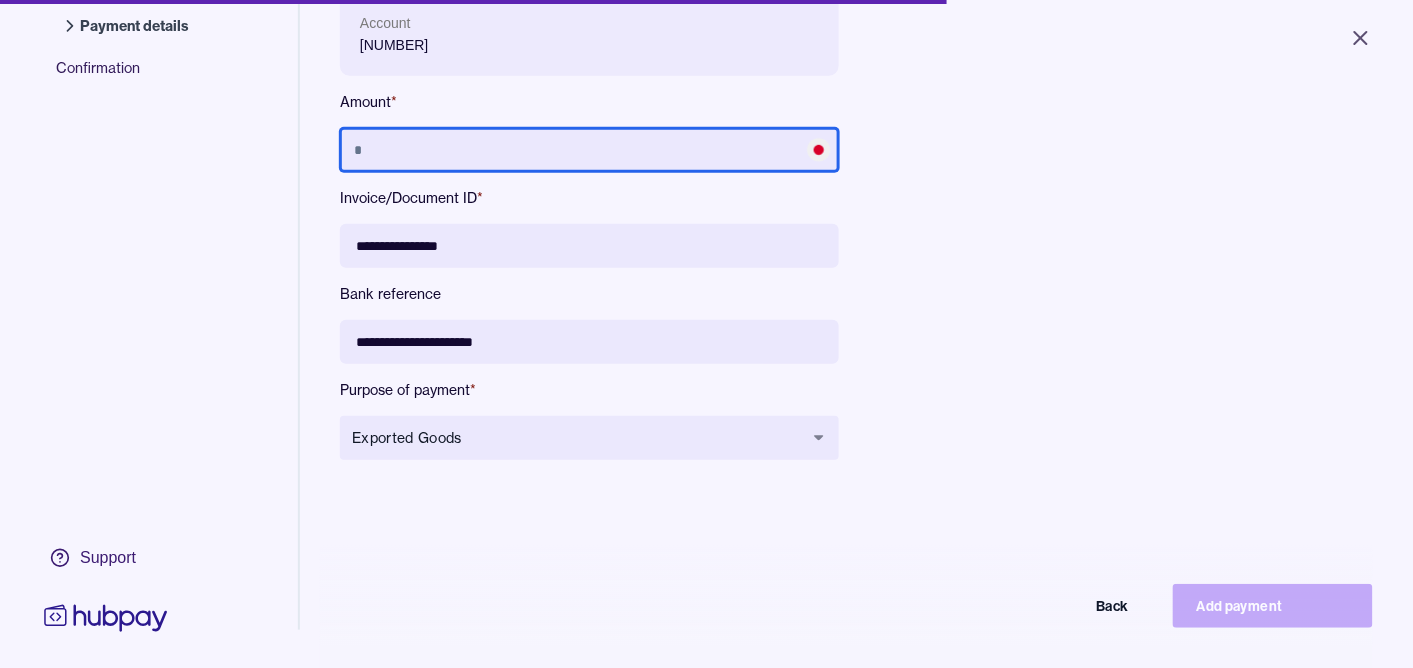 click at bounding box center [589, 150] 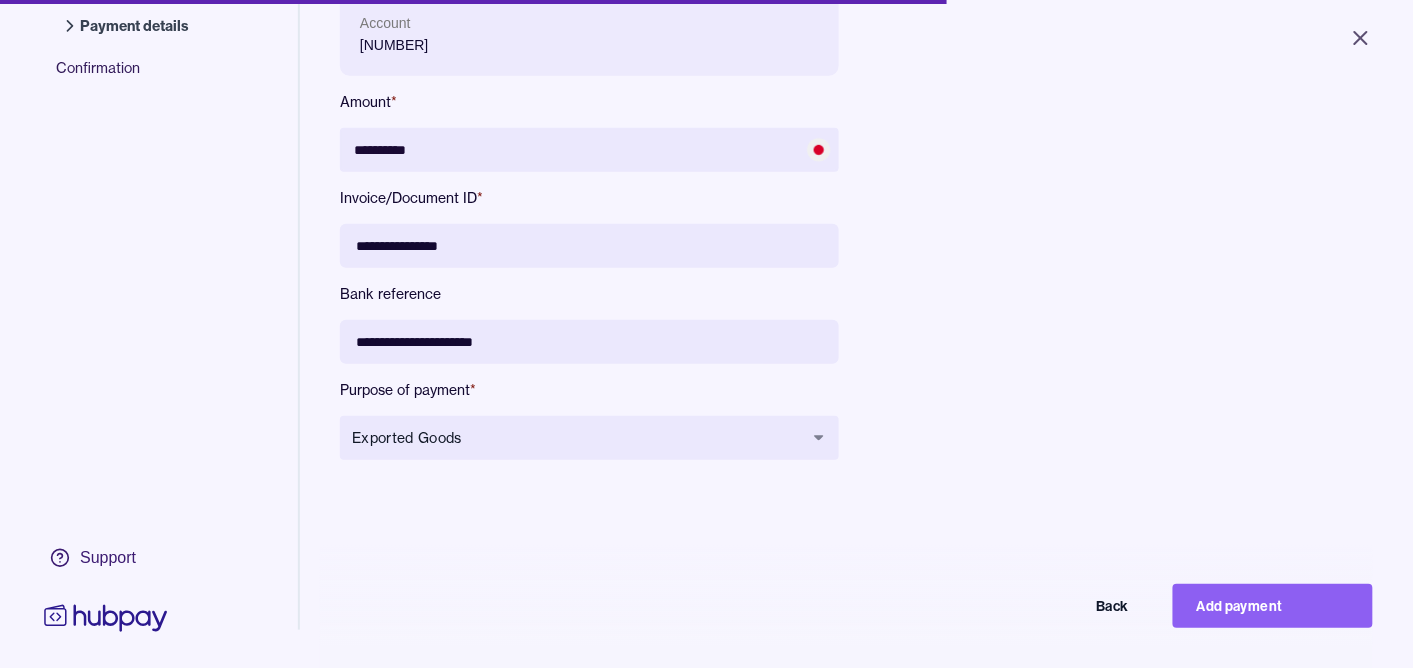 click on "**********" at bounding box center [856, 272] 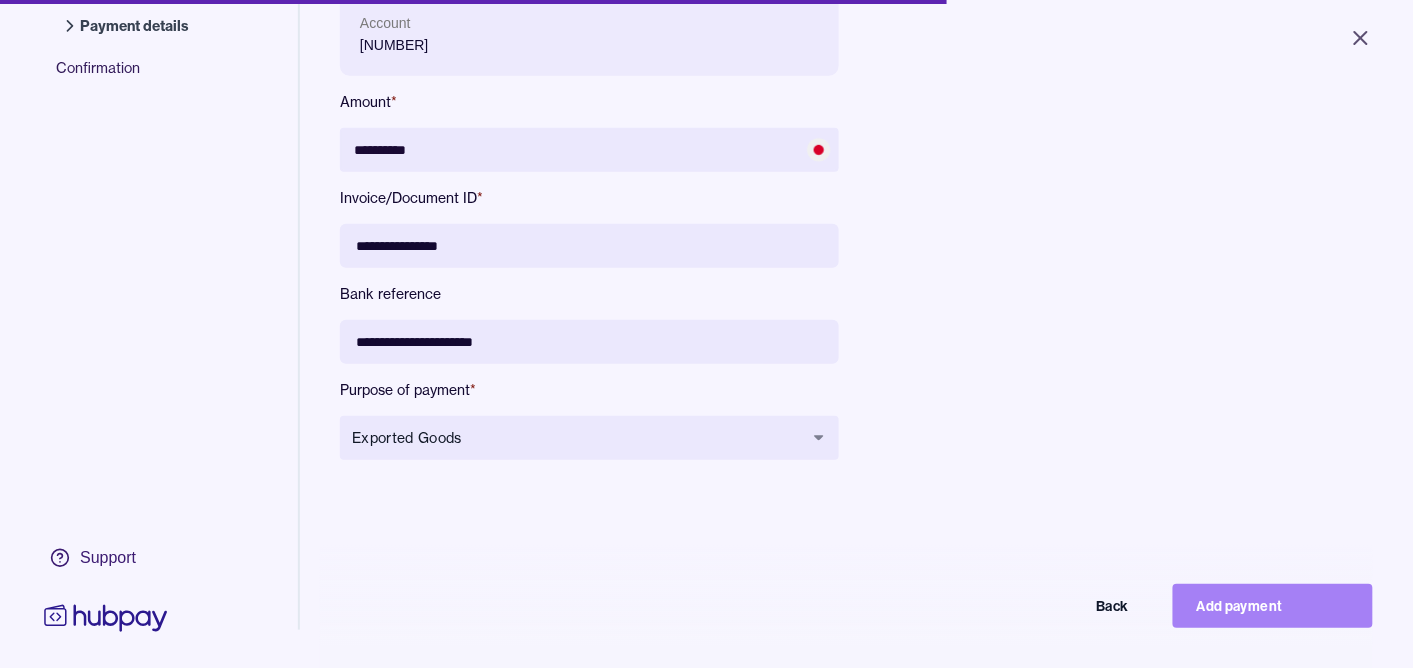 click on "Add payment" at bounding box center (1273, 606) 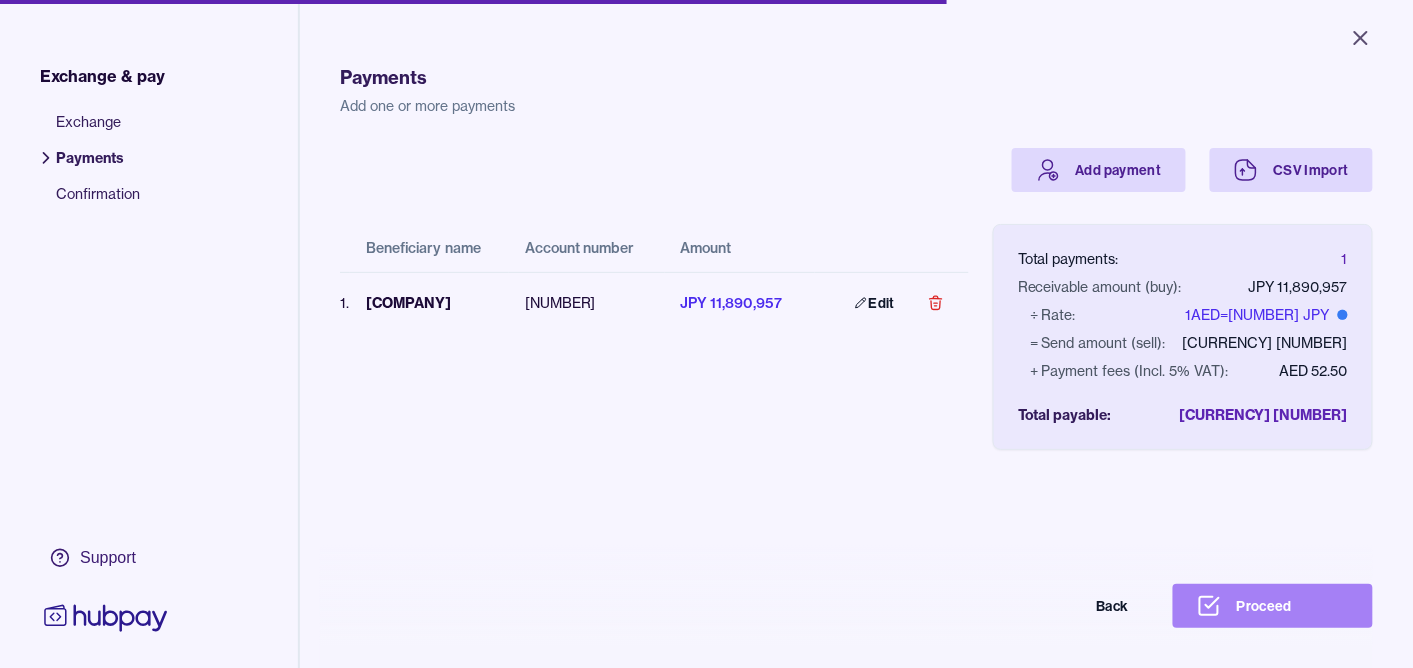 click on "Proceed" at bounding box center (1273, 606) 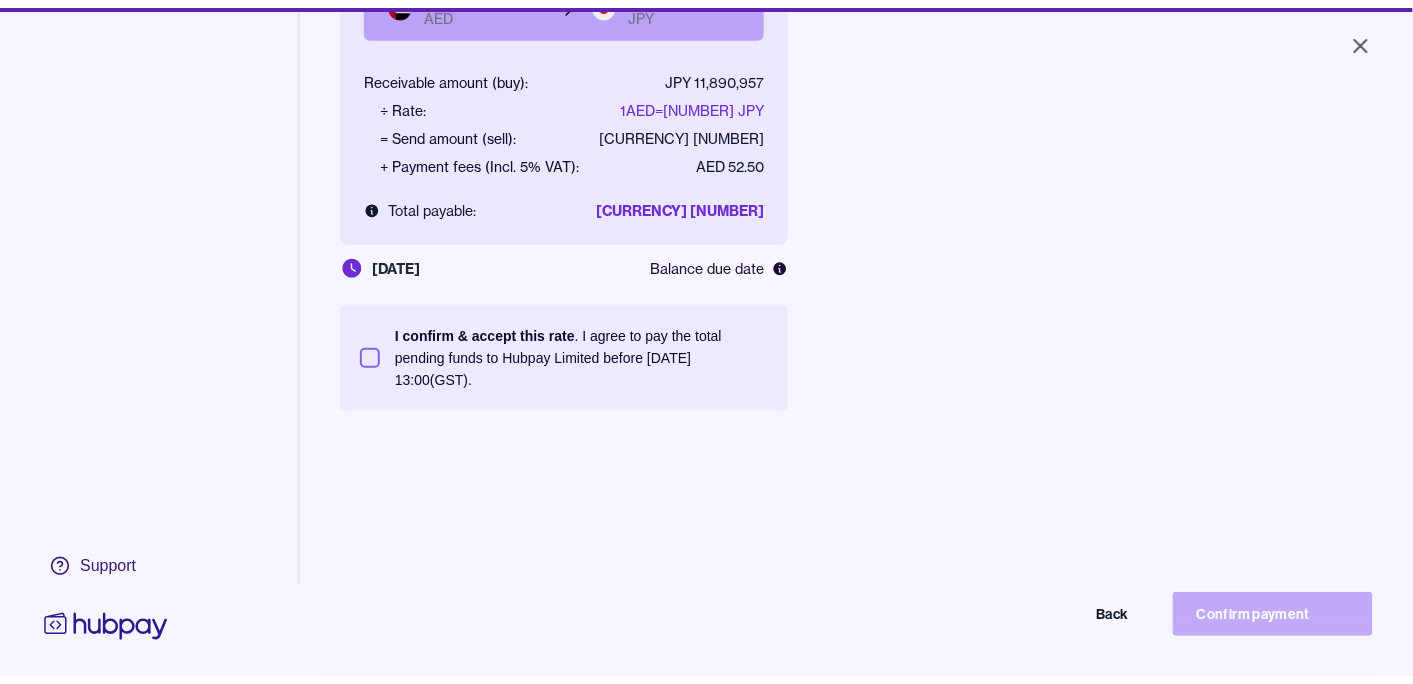 scroll, scrollTop: 268, scrollLeft: 0, axis: vertical 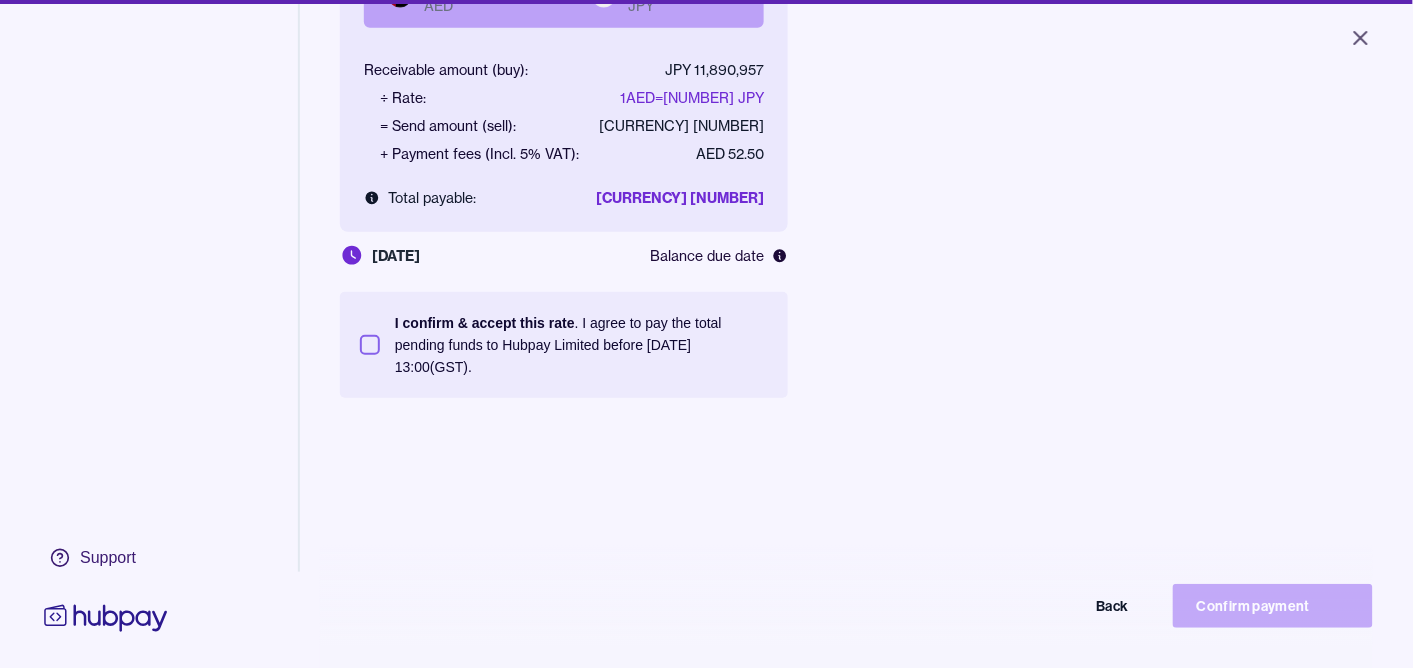click on "I confirm & accept this rate . I agree to pay the total pending funds to Hubpay Limited before   08 Aug 2025   13:00  (GST)." at bounding box center [370, 345] 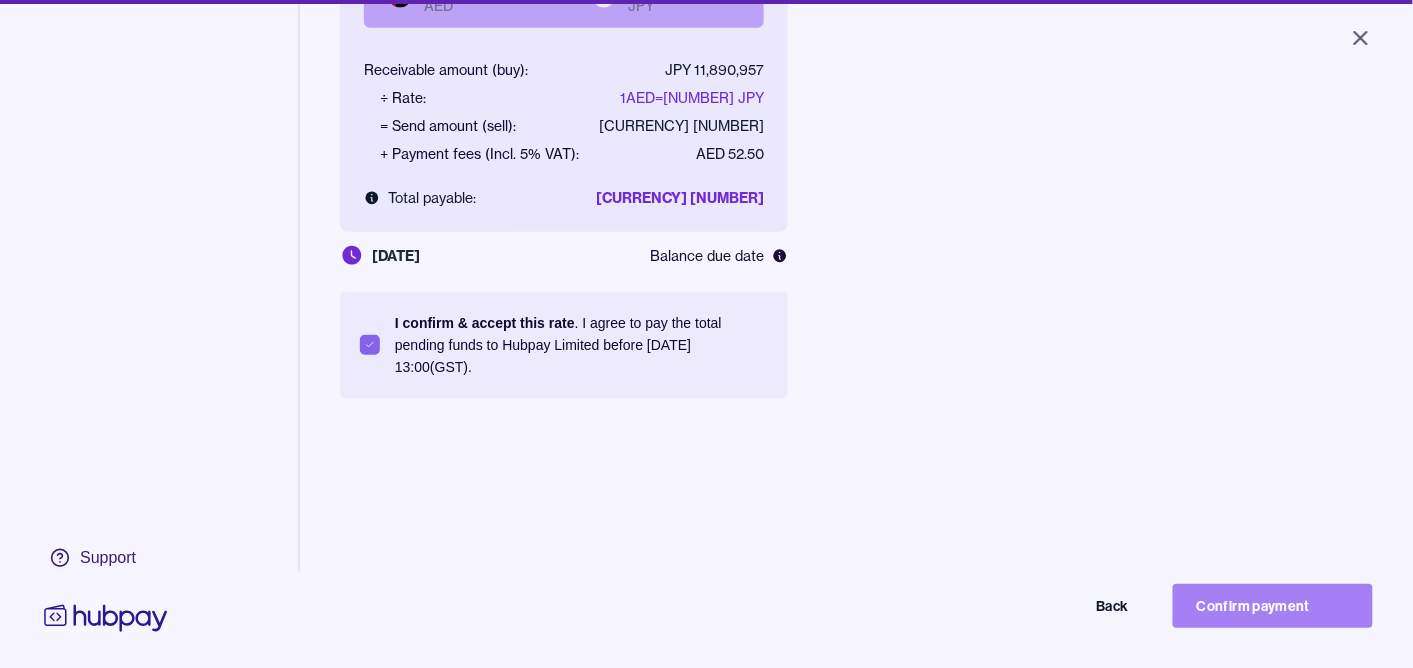 click on "Confirm payment" at bounding box center [1273, 606] 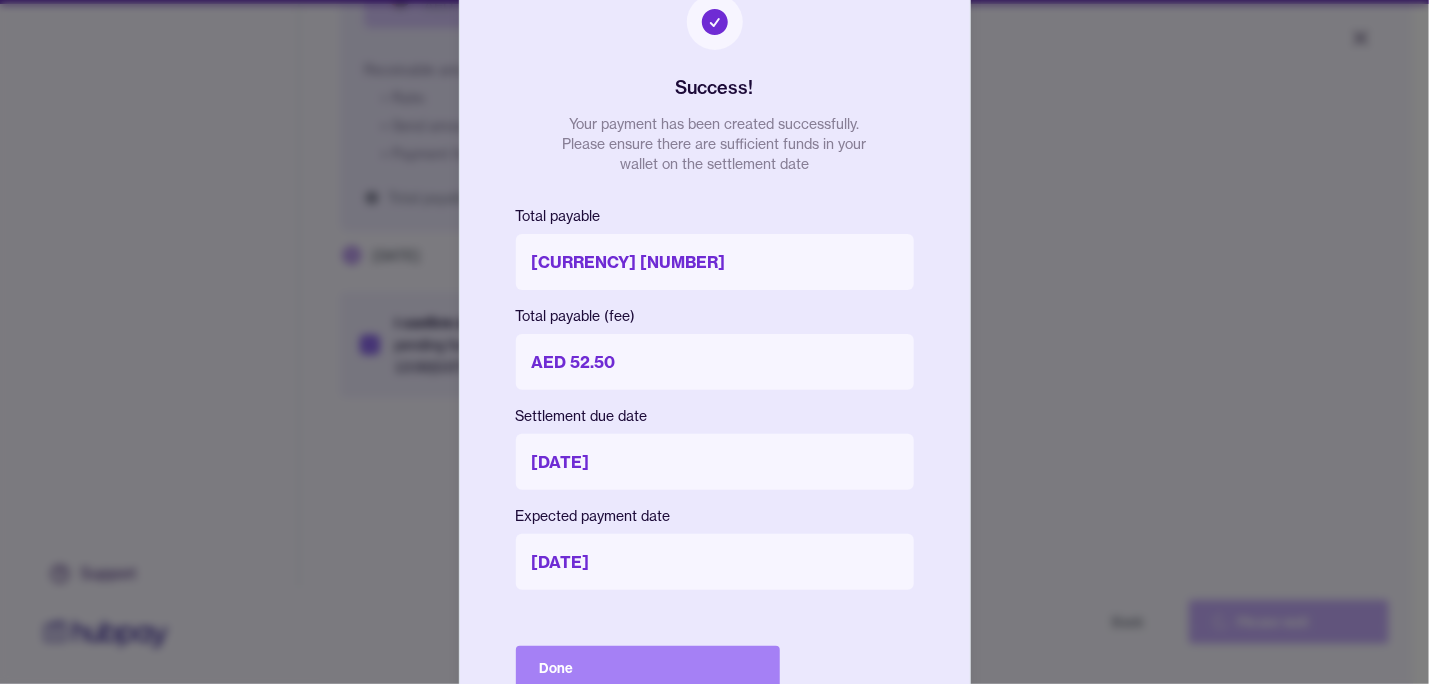 click on "Done" at bounding box center (648, 668) 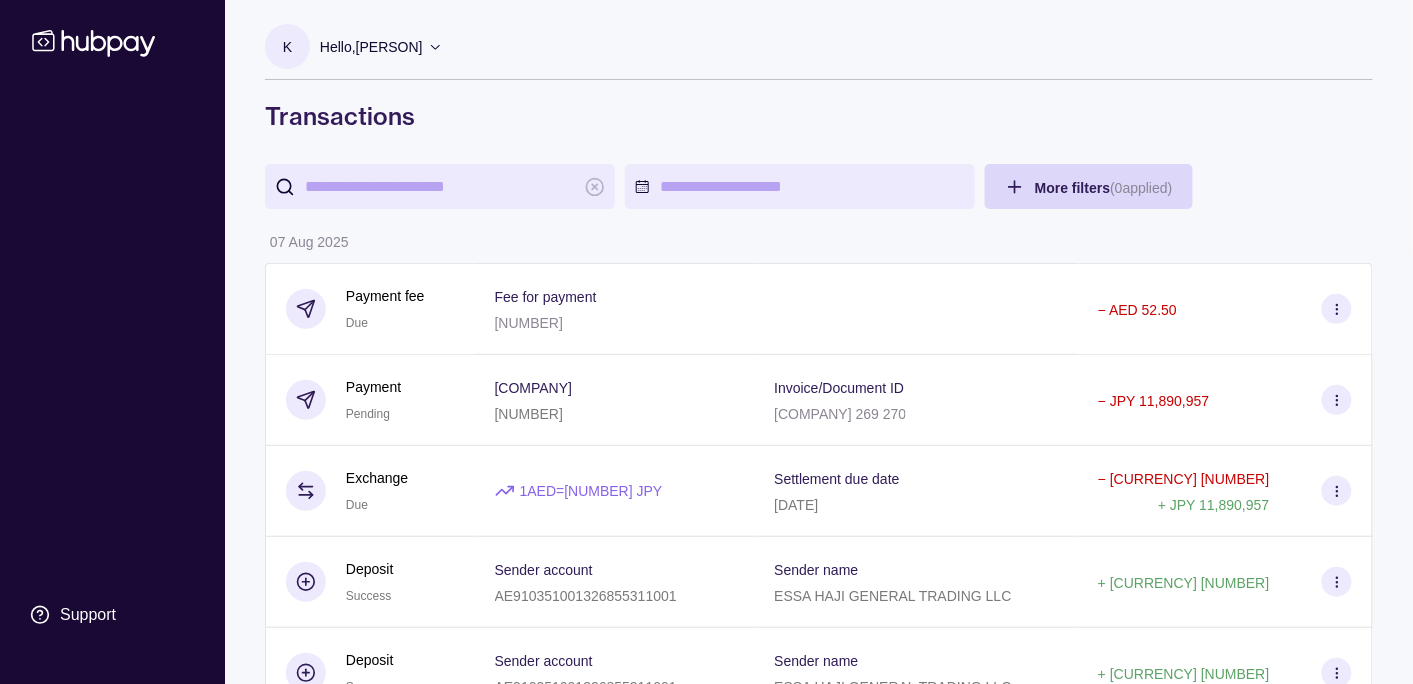 click on "Hello, [FIRST] [LAST]" at bounding box center [371, 47] 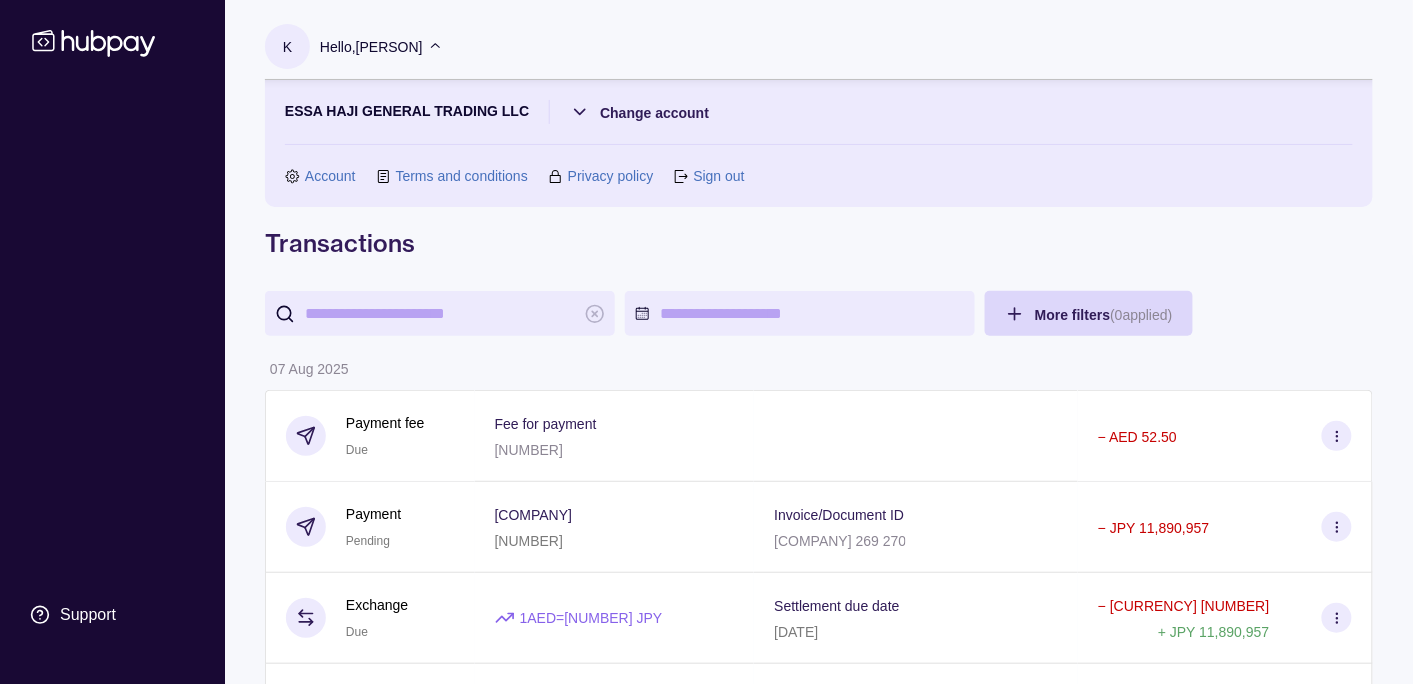 click on "ESSA HAJI GENERAL TRADING LLC" at bounding box center [407, 112] 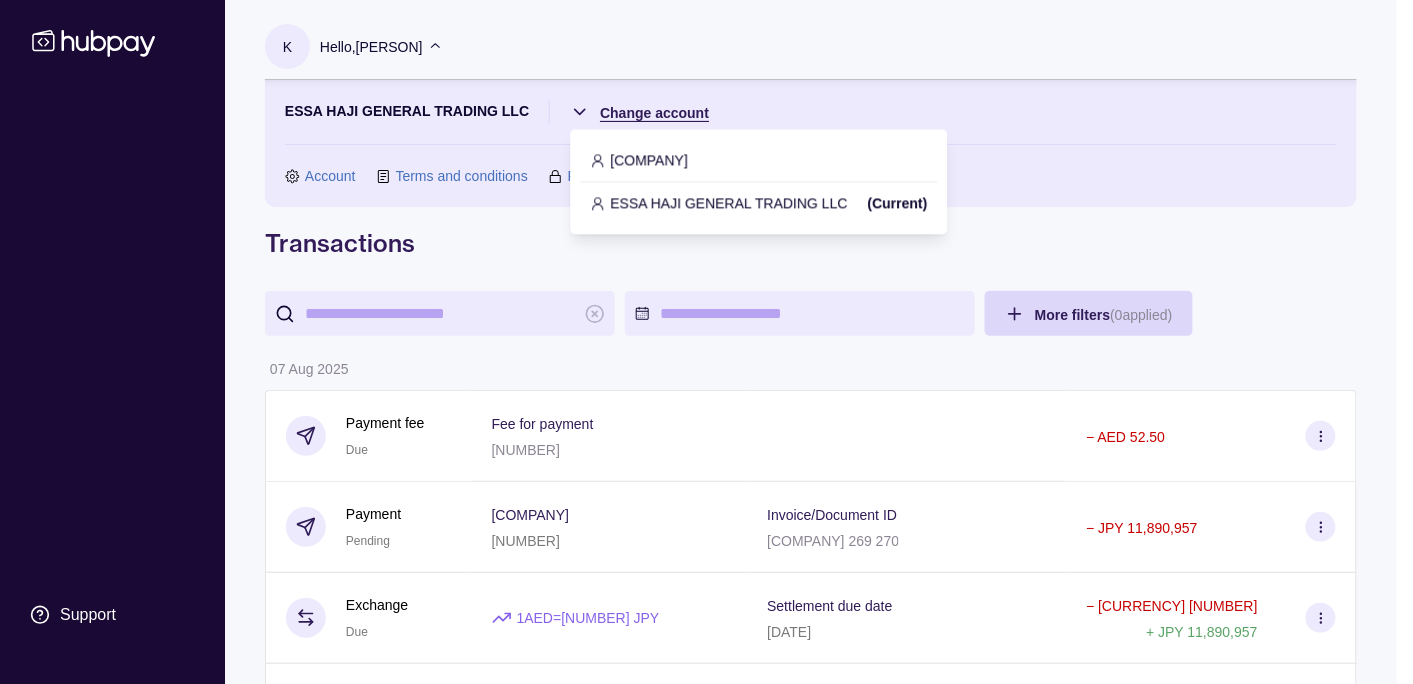 click on "Support K Hello,  Khalid Khan Rahmat Gul  ESSA HAJI GENERAL TRADING LLC Change account Account Terms and conditions Privacy policy Sign out Transactions More filters  ( 0  applied) Details Amount 07 Aug 2025 Payment fee Due Fee for payment AP-9OAV-KUZX −   AED 52.50 Payment Pending SHAHJEE TRADING INC. 4665954 Invoice/Document ID SHAHJEE 269 270 −   JPY 11,890,957 Exchange Due 1  AED  =  39.8195   JPY Settlement due date 08 Aug 2025 −   AED 298,621.45 +   JPY 11,890,957 Deposit Success Sender account AE910351001326855311001 Sender name ESSA HAJI GENERAL TRADING LLC +   AED 260,000.00 Deposit Success Sender account AE910351001326855311001 Sender name ESSA HAJI GENERAL TRADING LLC +   AED 400,000.00 06 Aug 2025 Deposit Success Sender account AE220400000323334436001 Sender name ESSA HAJI GENERAL TRADING LLC +   AED 299,500.00 Payment fee Paid Fee for payment AP-ZF36-FEIC −   AED 52.50 Payment Pending AFGHAN NOORI TRADING CO 7211181 Invoice/Document ID PL9523 24 −   JPY 993,000 Exchange Processing 1" at bounding box center (706, 1170) 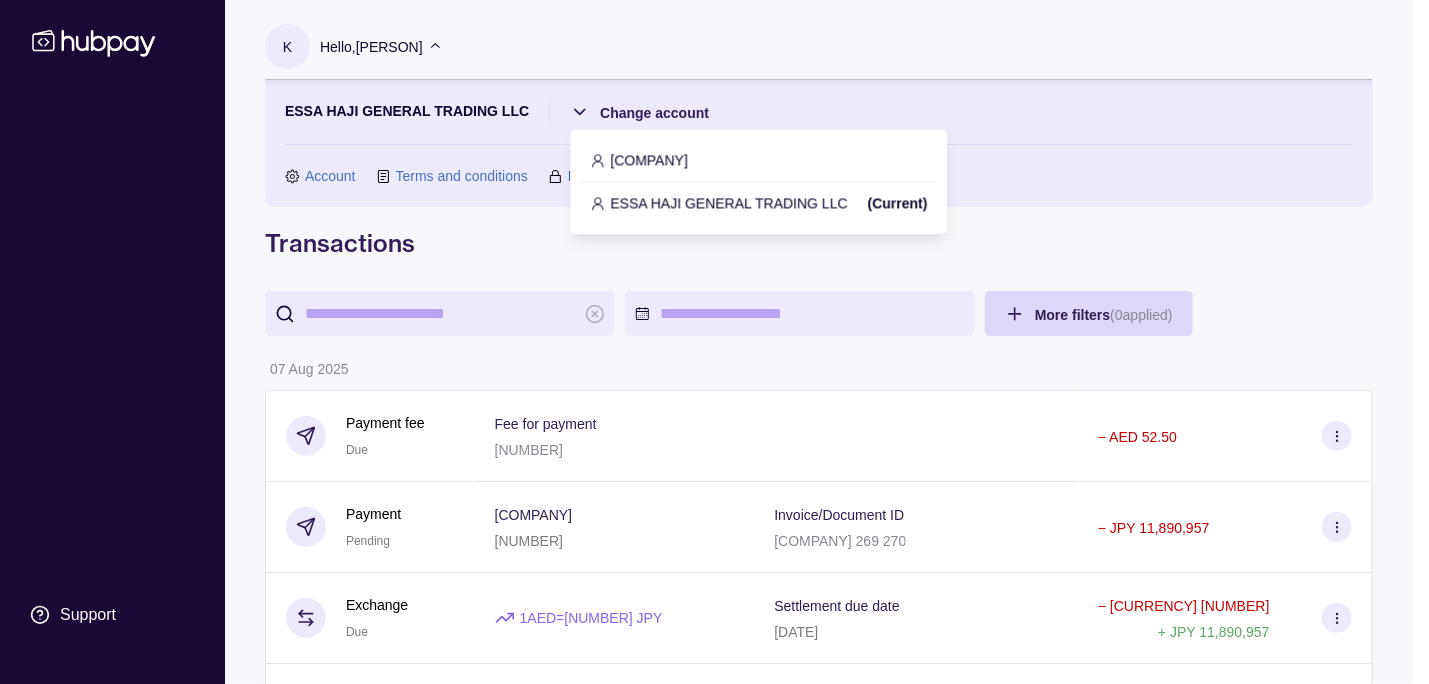 click on "ESSA HAJI GENERAL TRADING LLC" at bounding box center [729, 203] 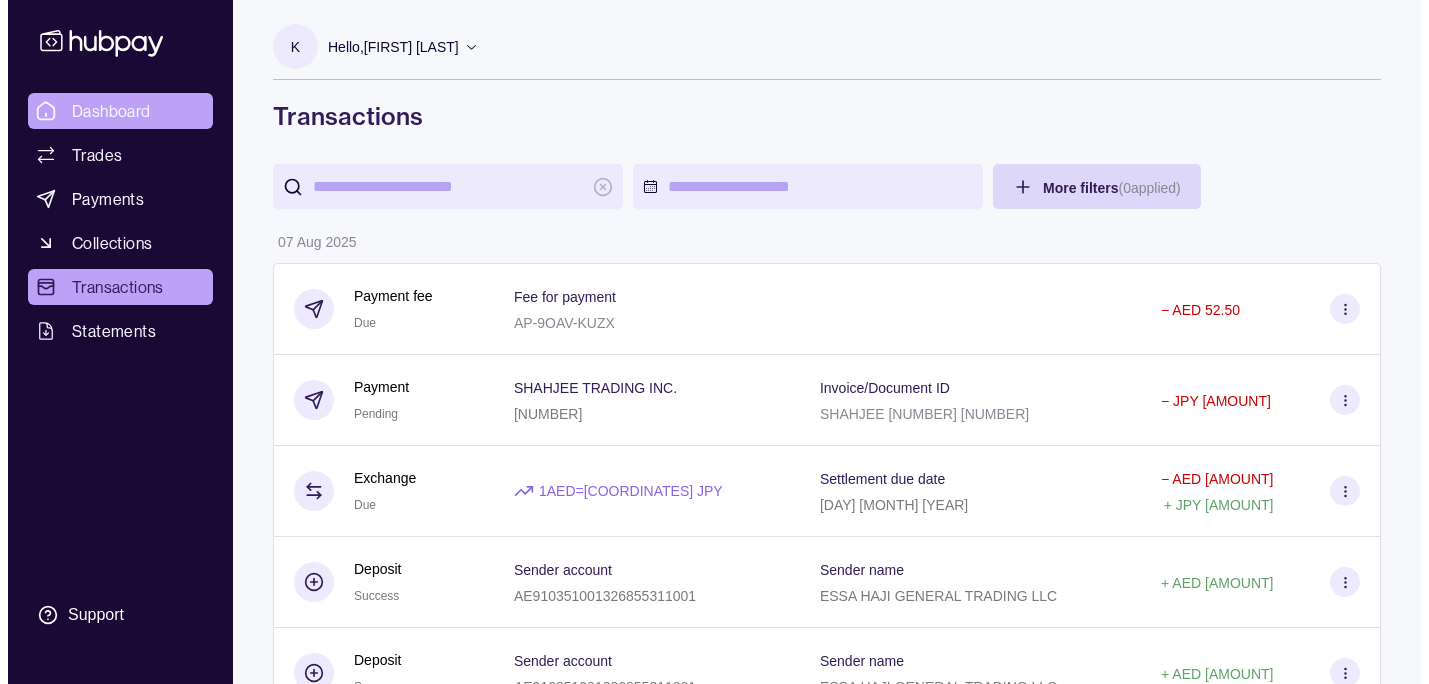 scroll, scrollTop: 0, scrollLeft: 0, axis: both 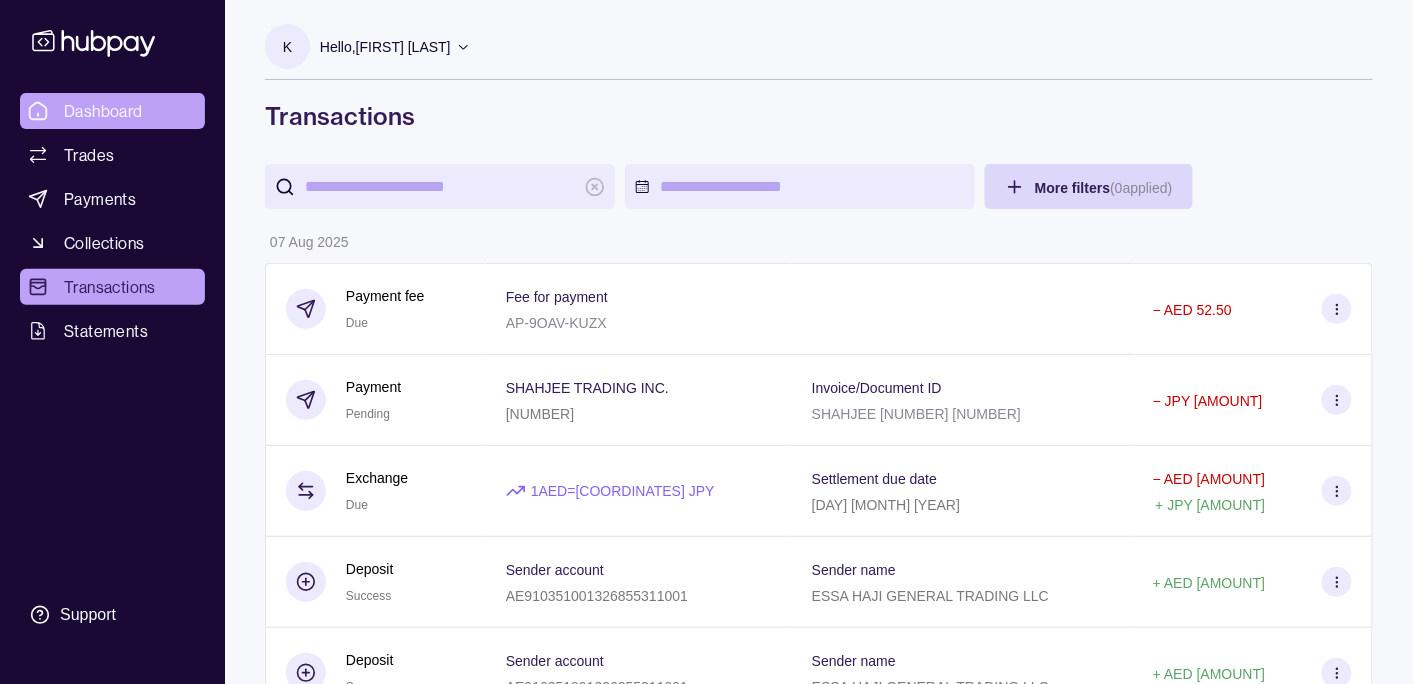 click on "Dashboard" at bounding box center (103, 111) 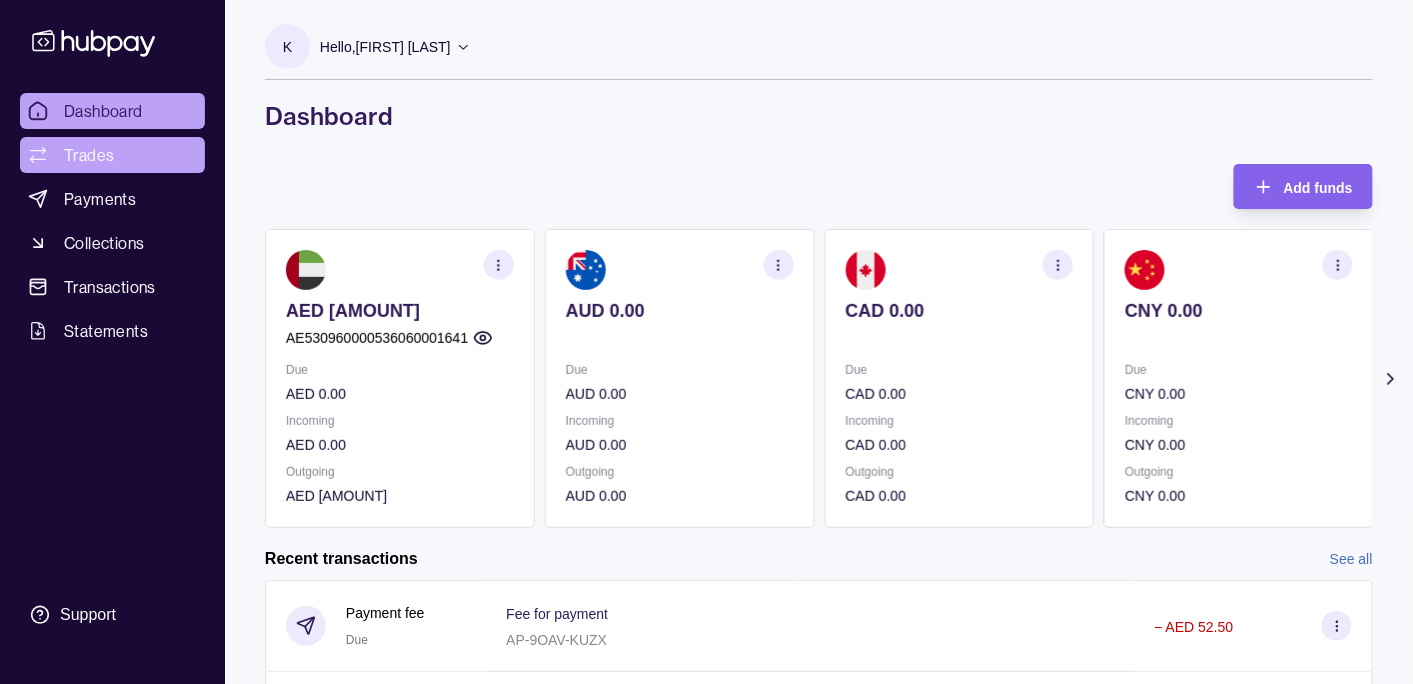 click on "Trades" at bounding box center (112, 155) 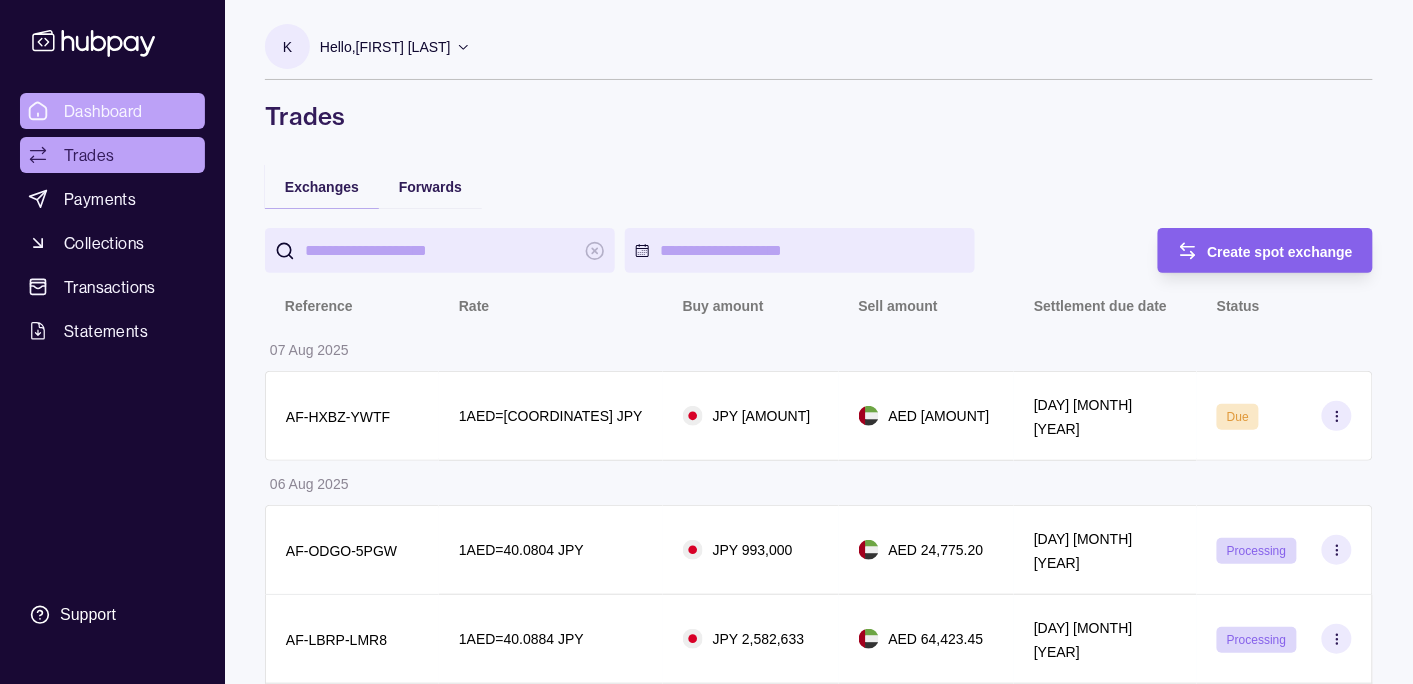 click on "Dashboard" at bounding box center (103, 111) 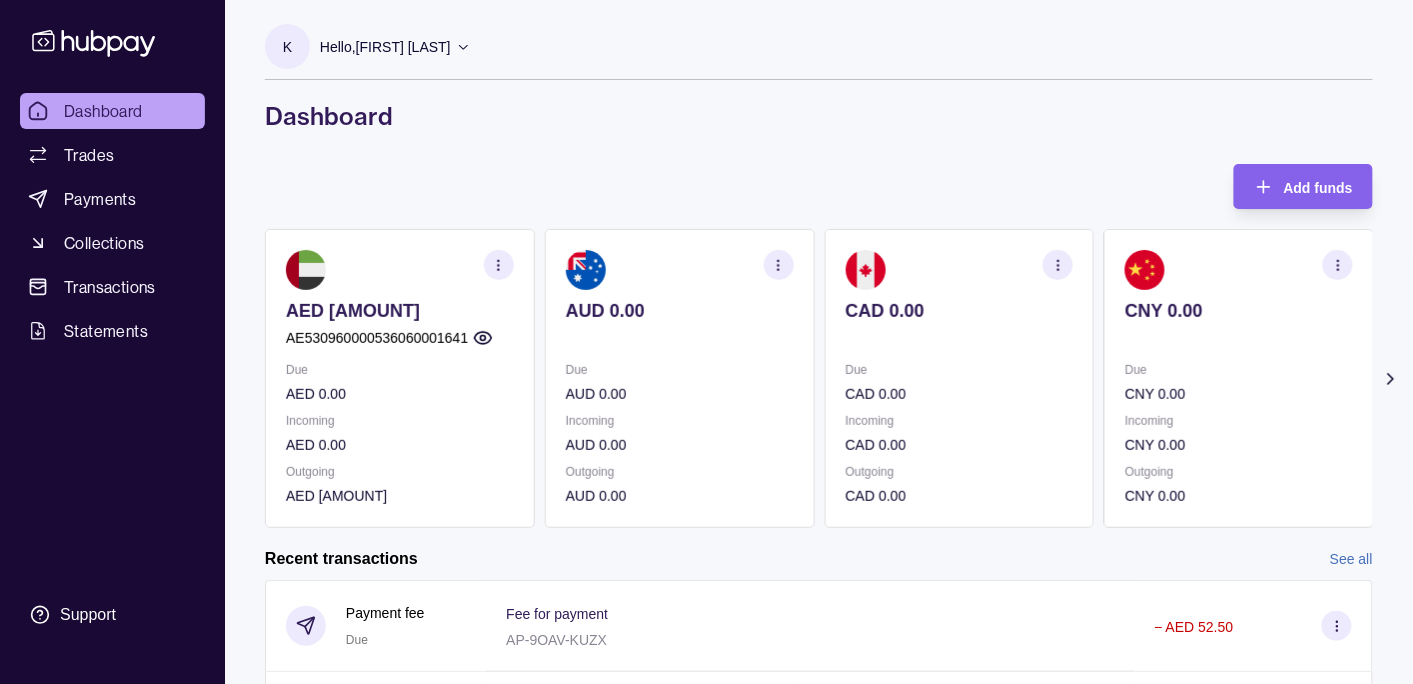 click on "Hello, [FIRST] [LAST]" at bounding box center [385, 47] 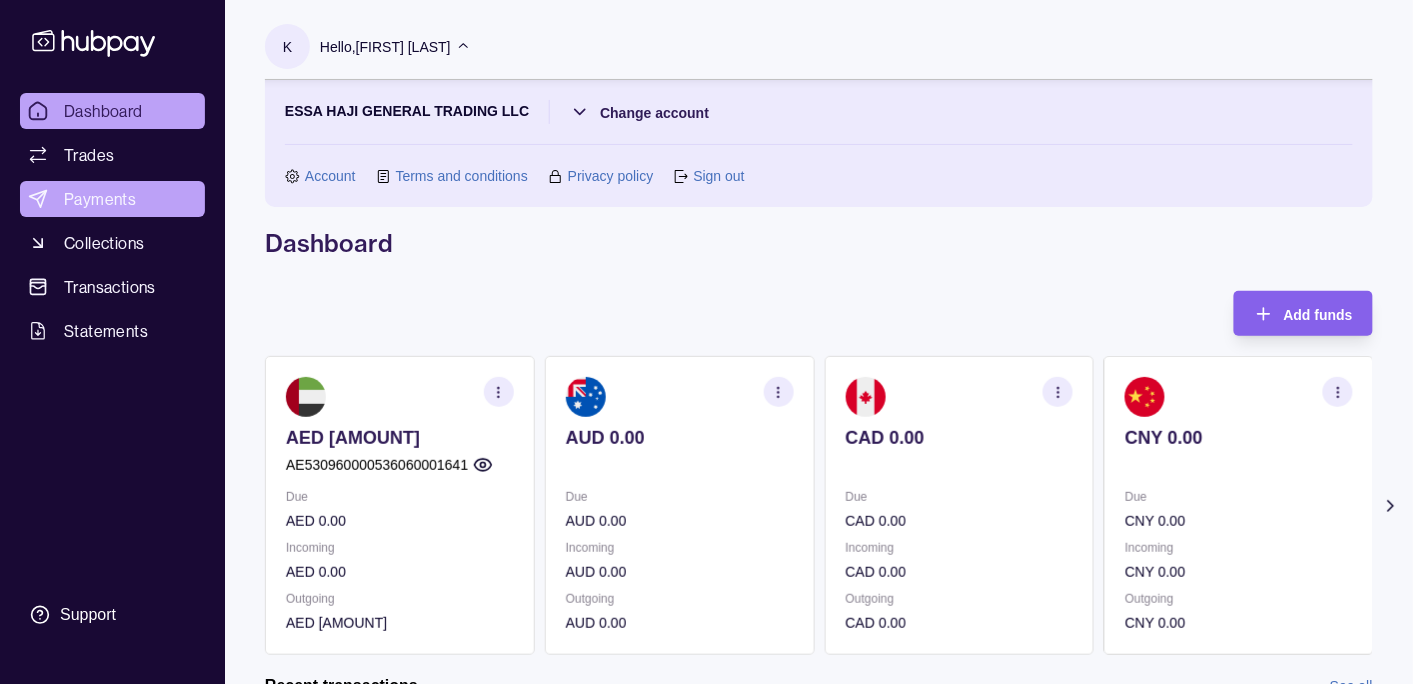 click on "Payments" at bounding box center (100, 199) 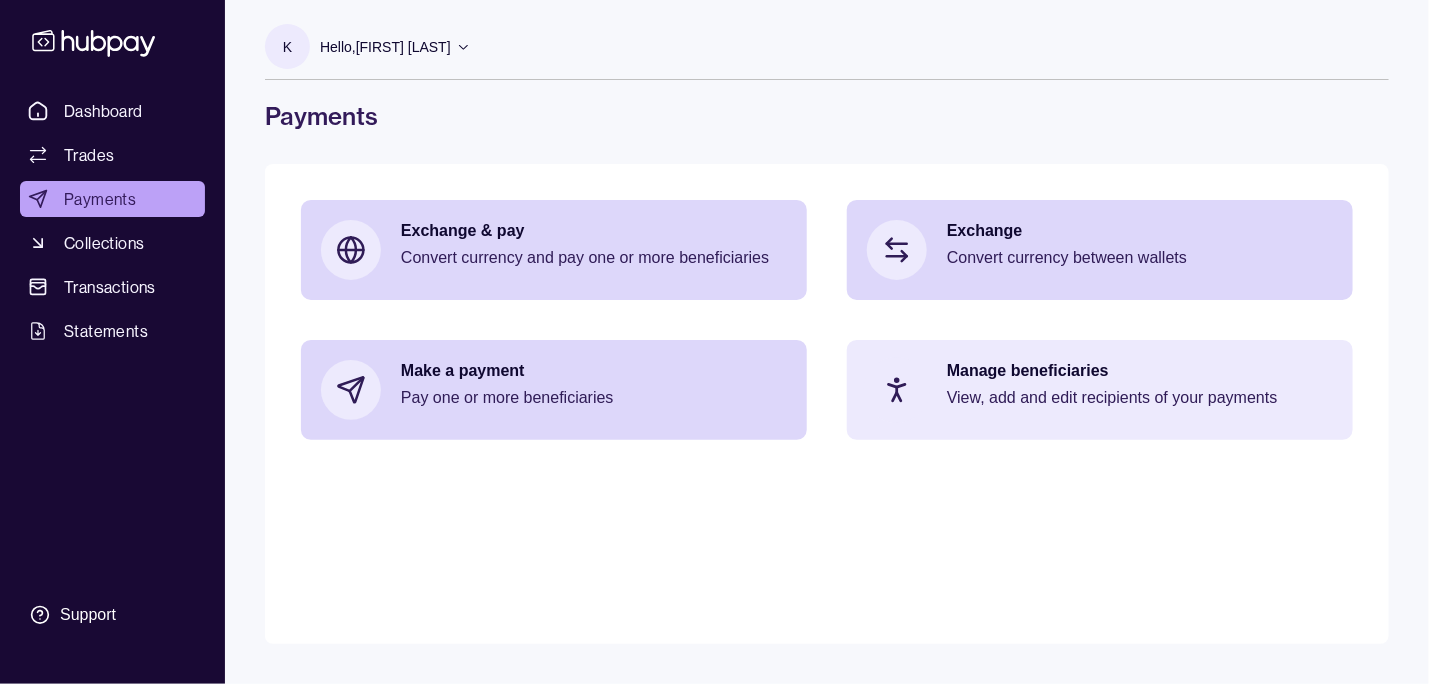 click on "View, add and edit recipients of your payments" at bounding box center [1140, 398] 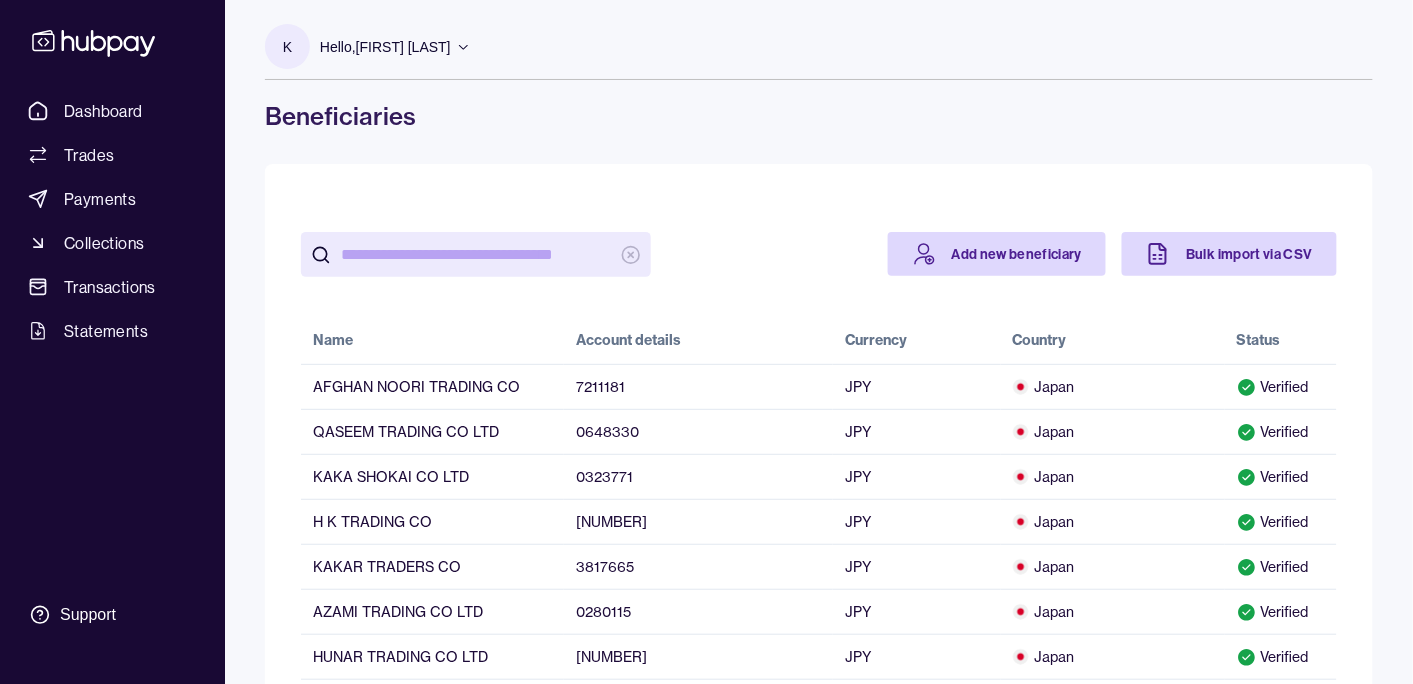 click at bounding box center [476, 254] 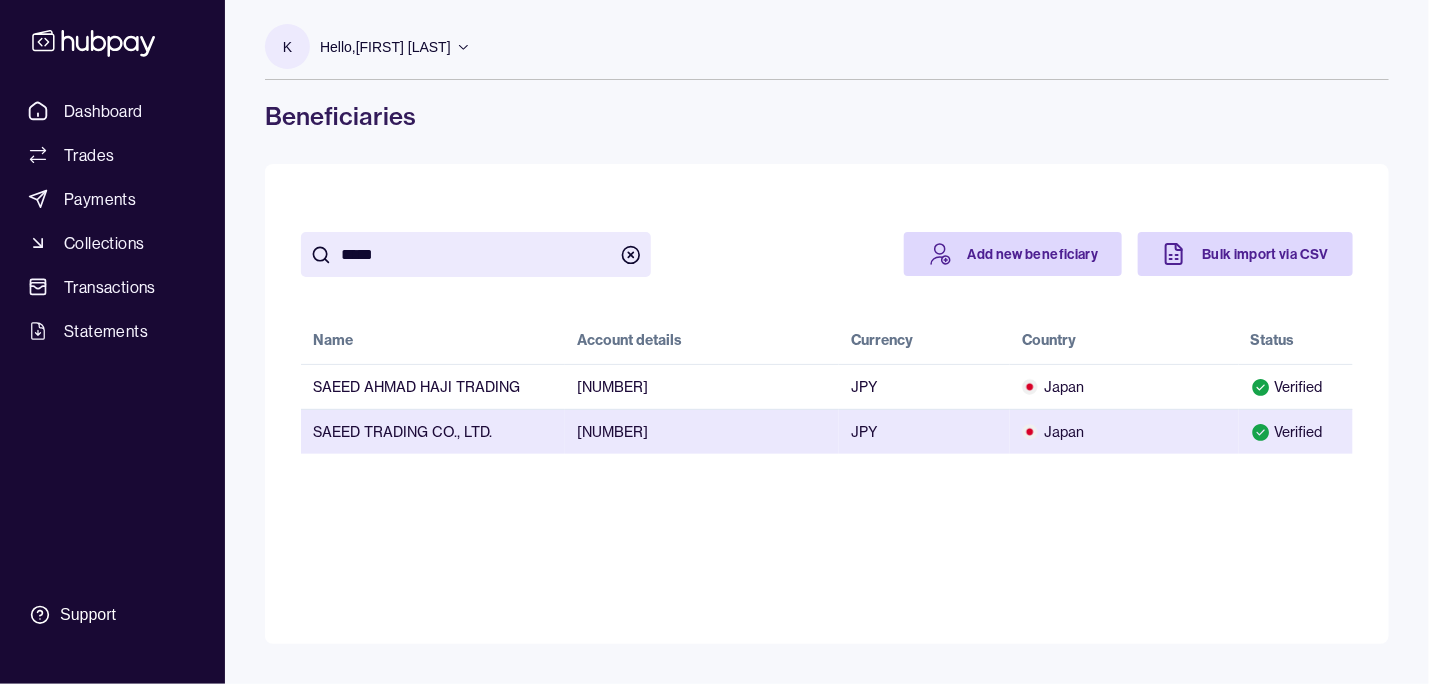 type on "*****" 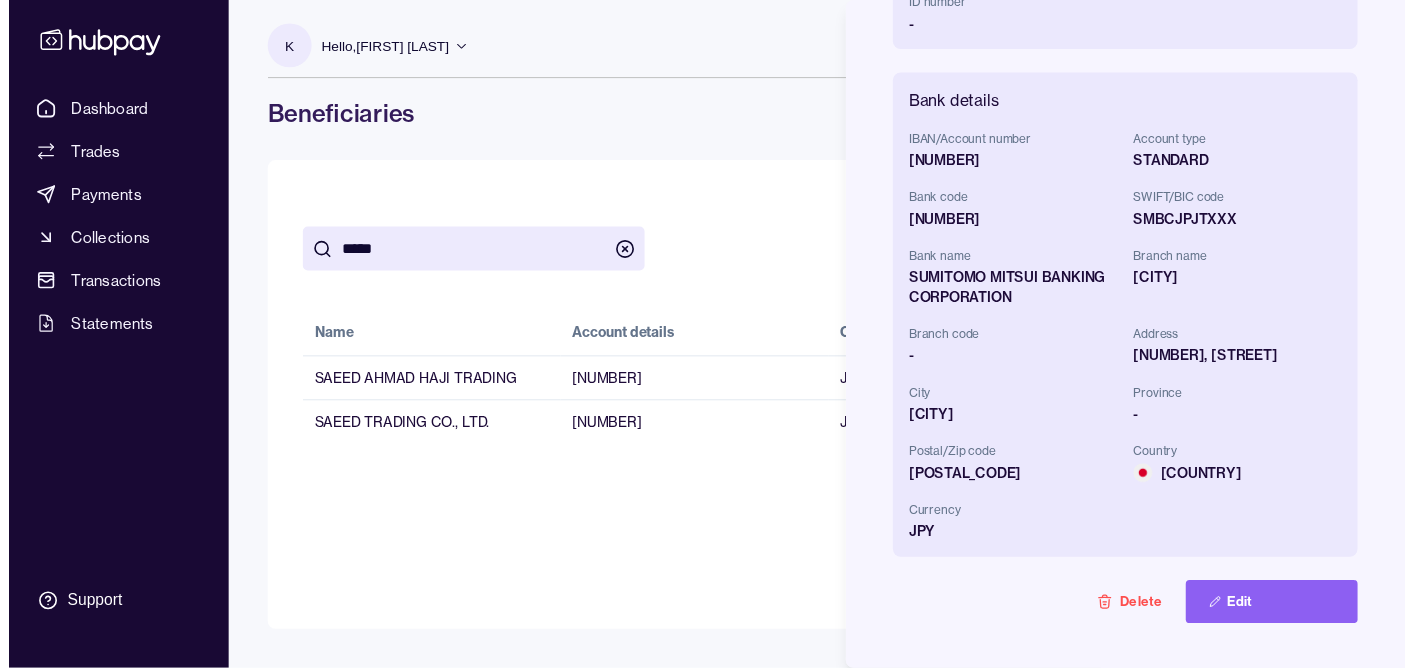 scroll, scrollTop: 591, scrollLeft: 0, axis: vertical 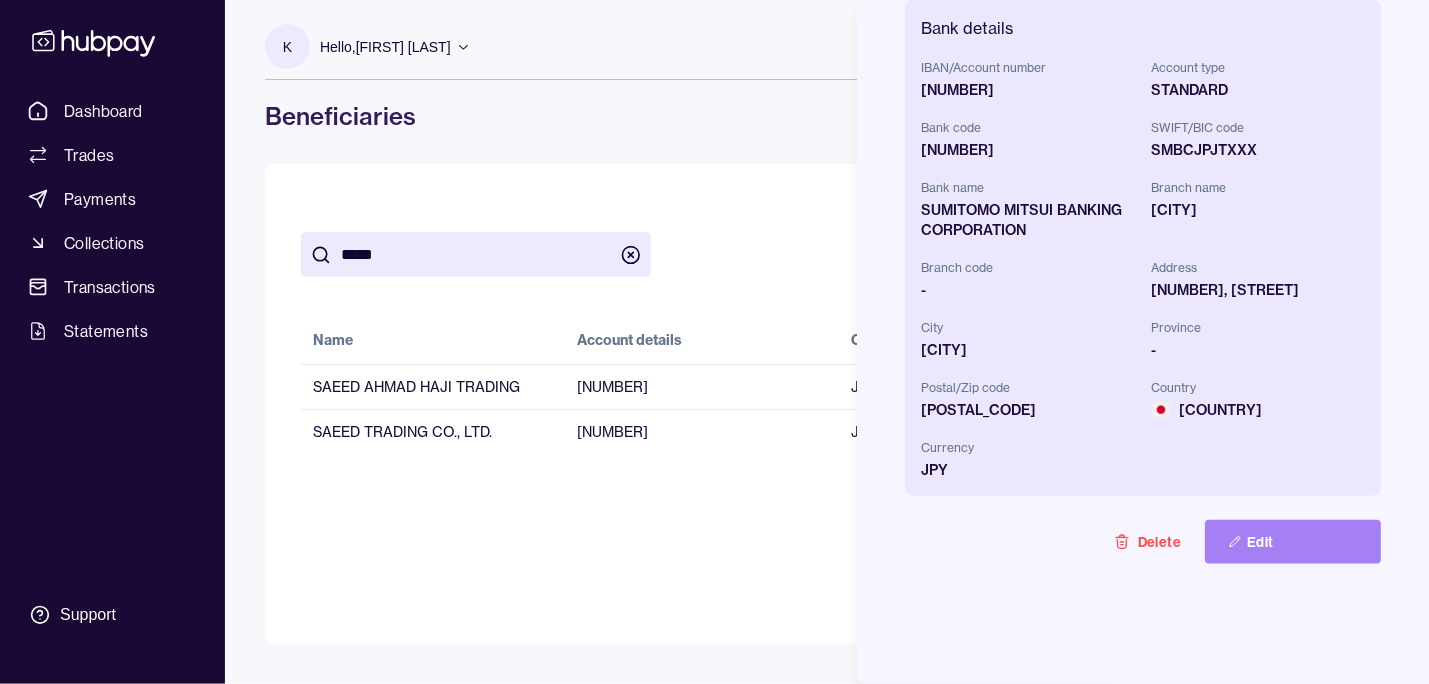 click on "Edit" at bounding box center (1293, 542) 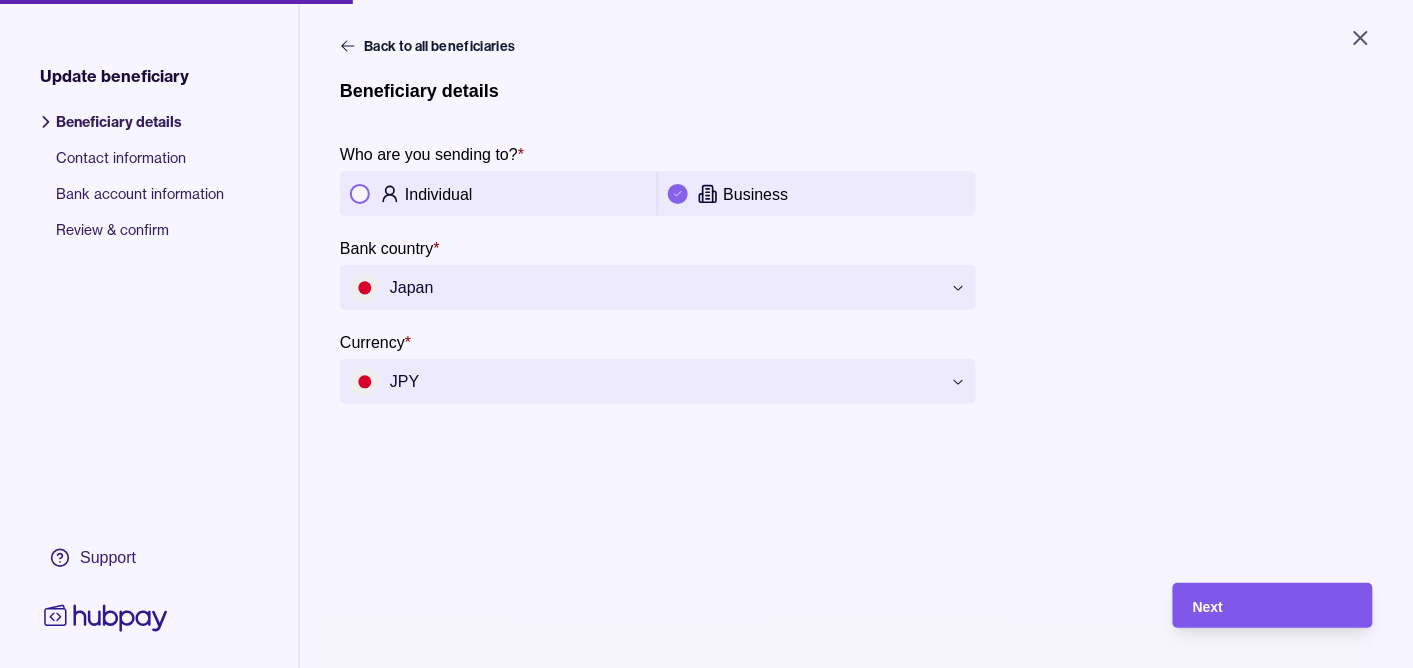click on "Next" at bounding box center (1273, 606) 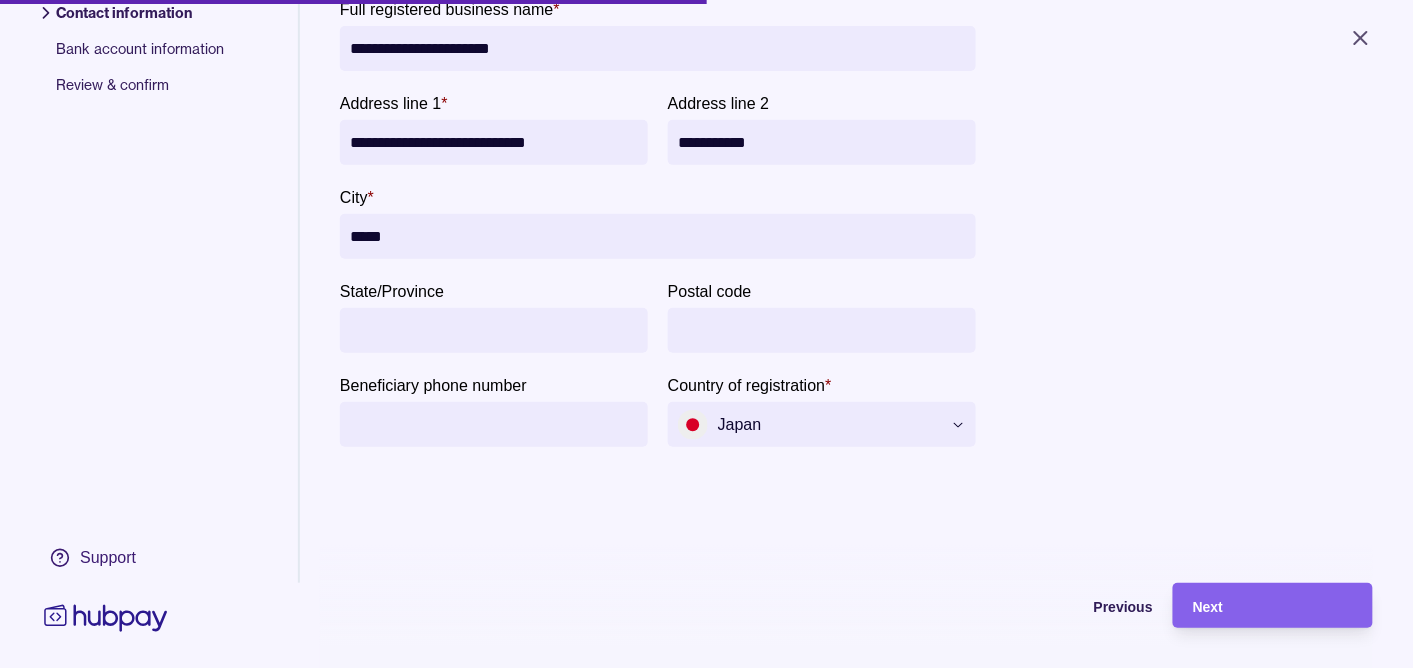 scroll, scrollTop: 155, scrollLeft: 0, axis: vertical 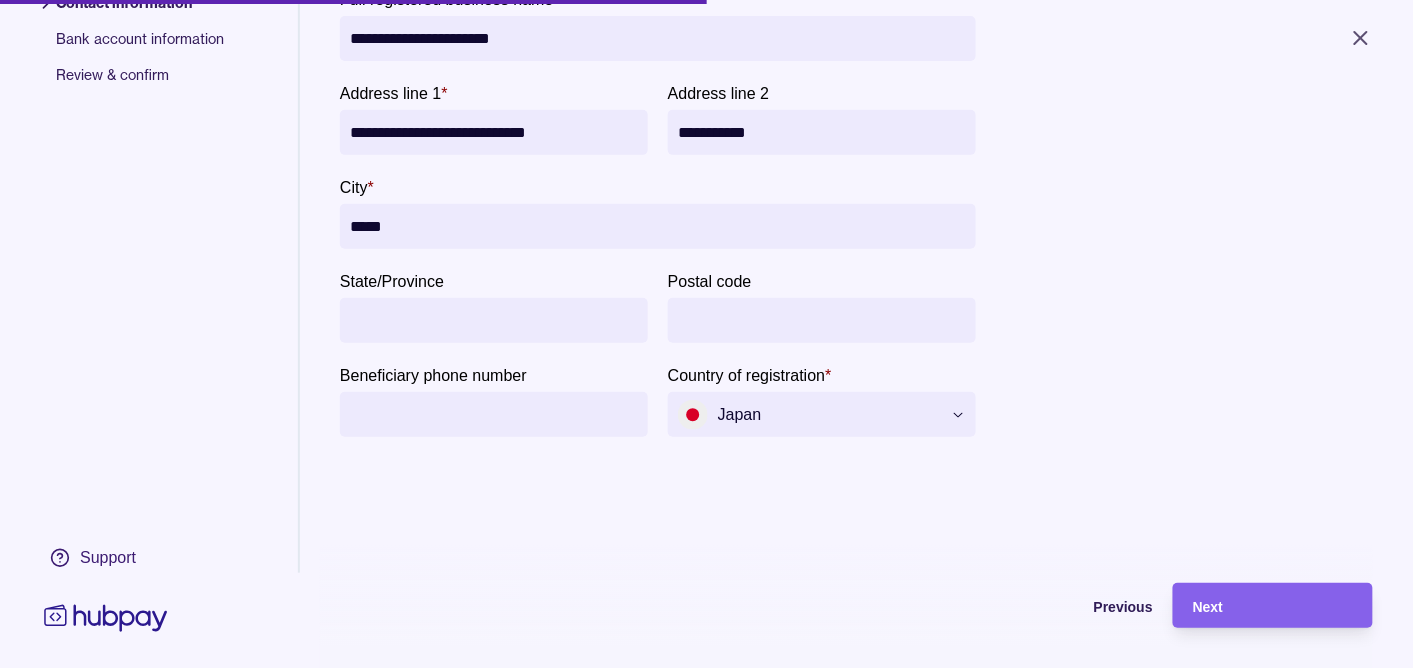 click on "State/Province" at bounding box center (494, 320) 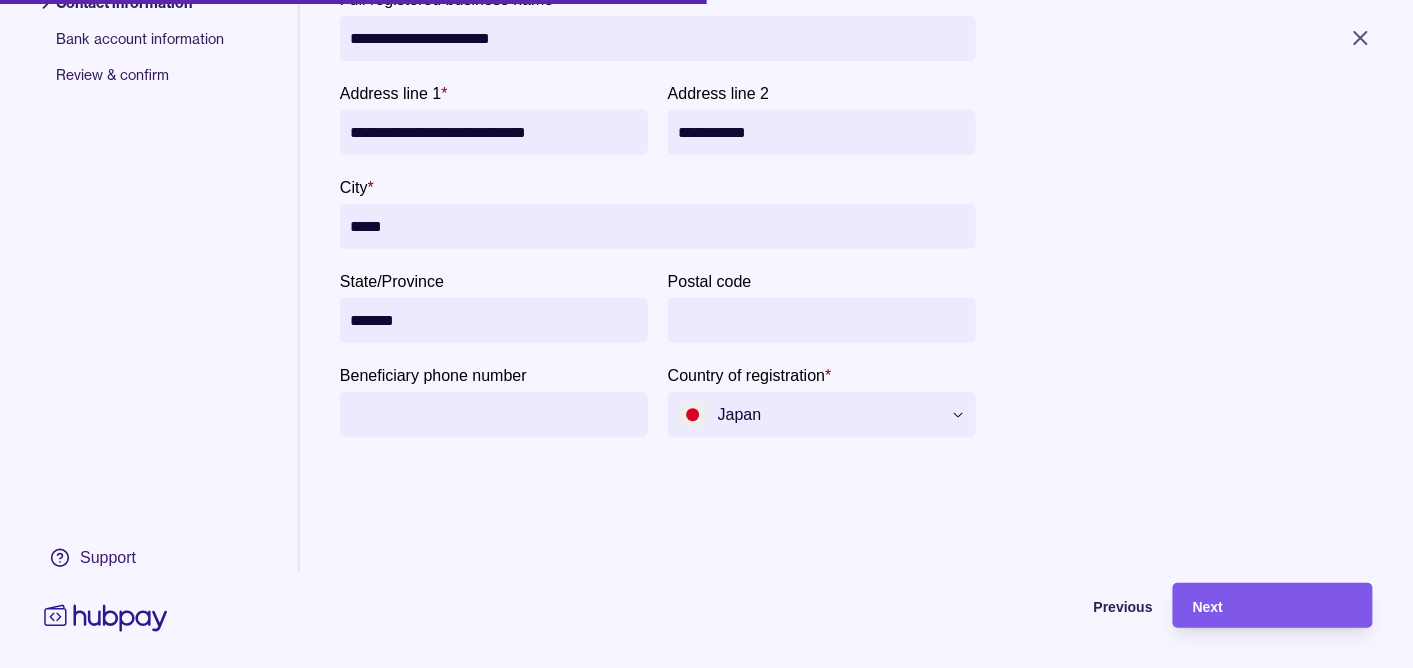 type on "******" 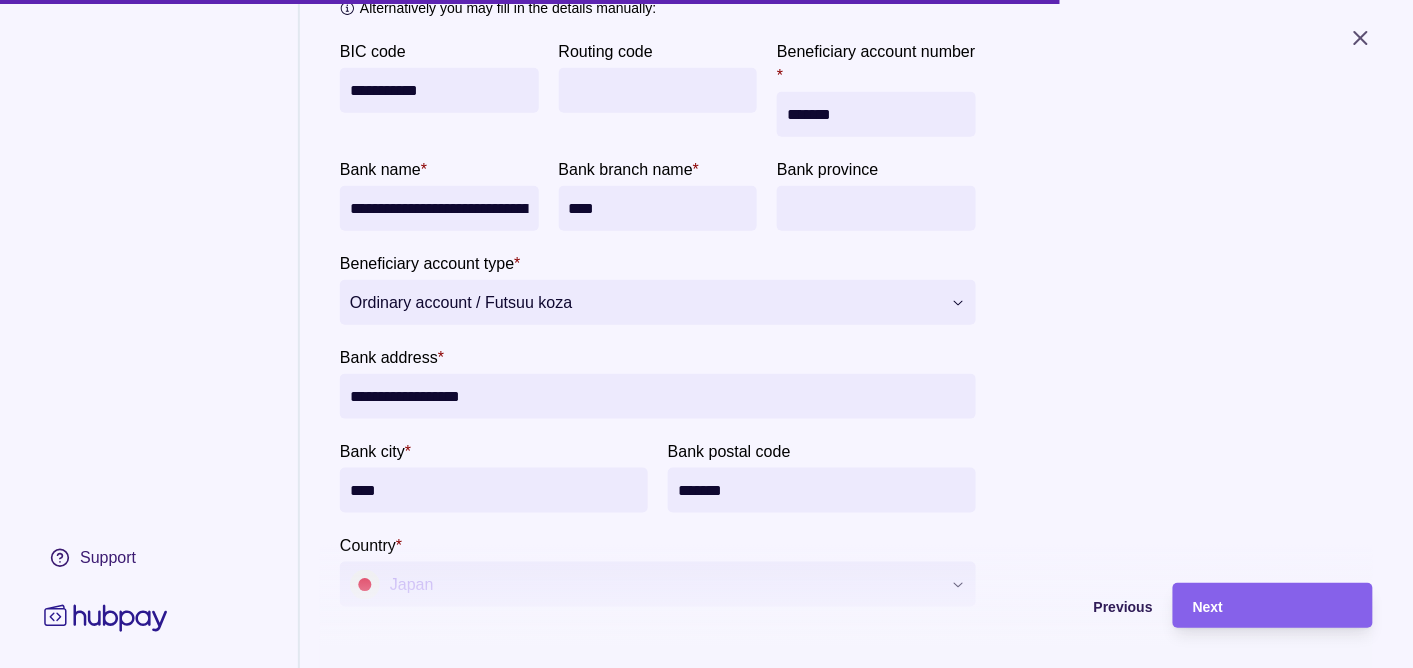 scroll, scrollTop: 366, scrollLeft: 0, axis: vertical 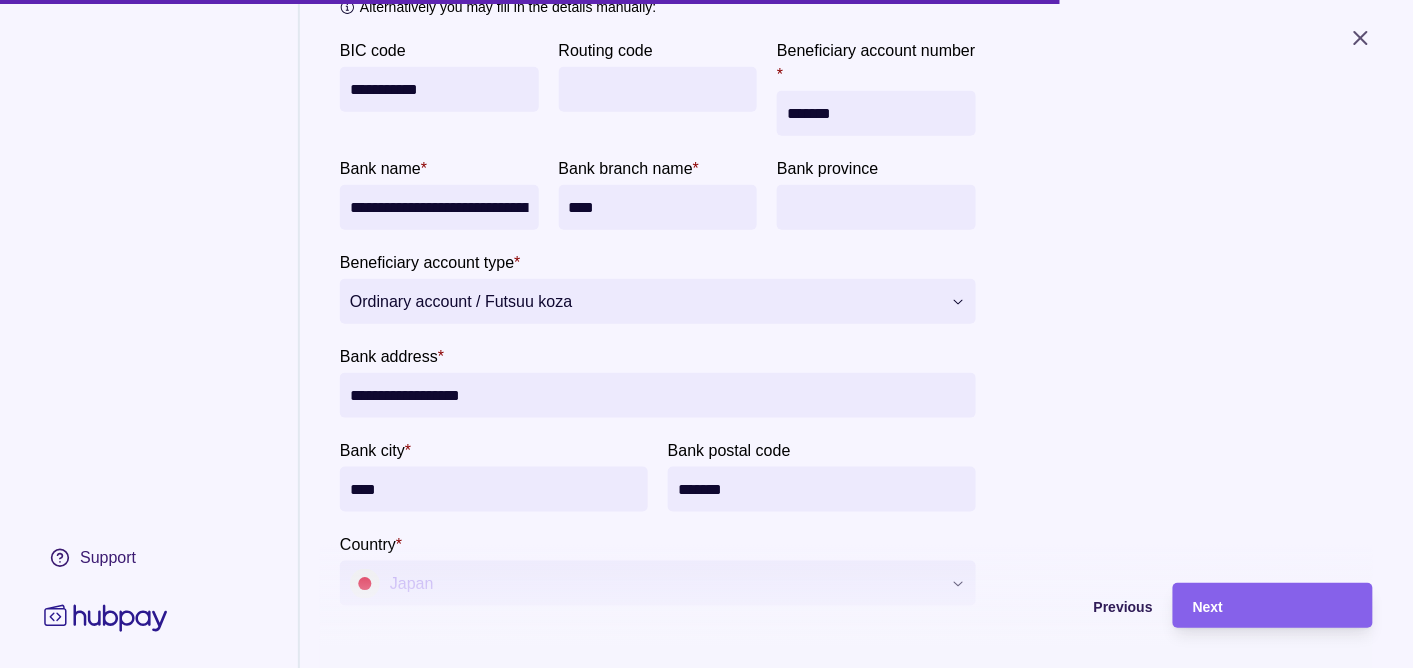 drag, startPoint x: 752, startPoint y: 273, endPoint x: 686, endPoint y: 265, distance: 66.48308 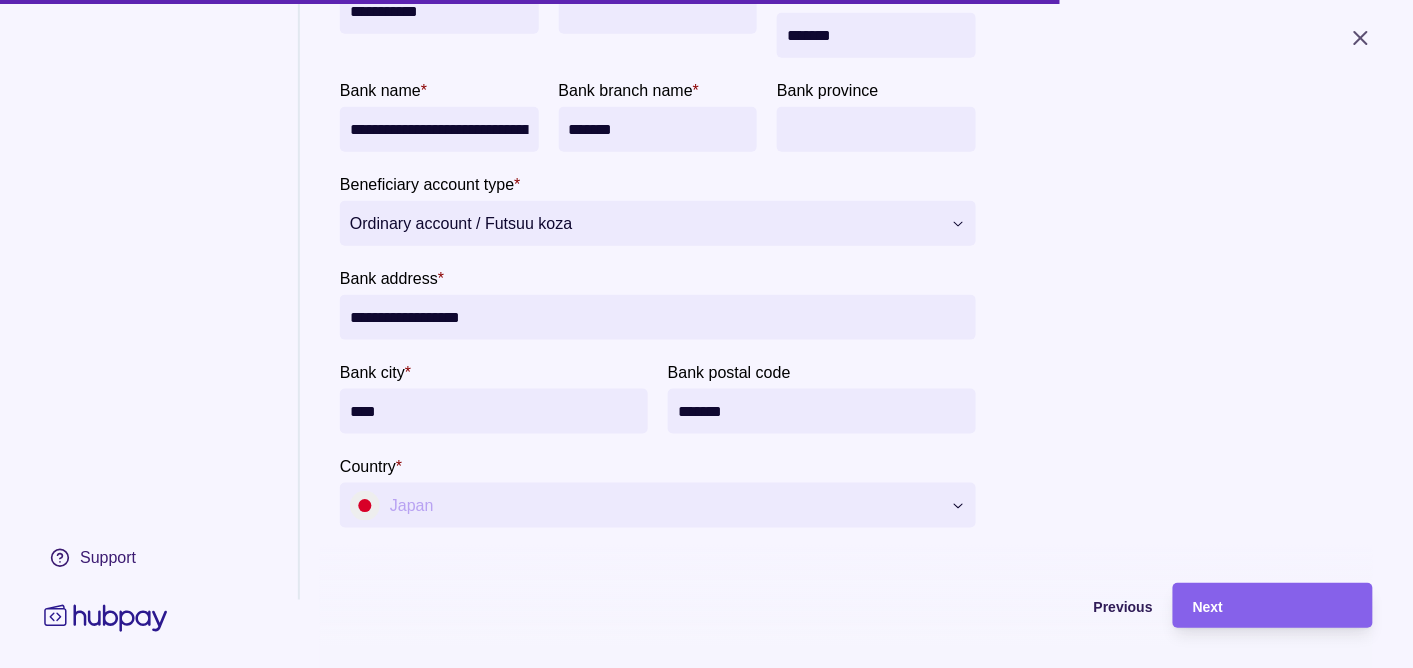 scroll, scrollTop: 525, scrollLeft: 0, axis: vertical 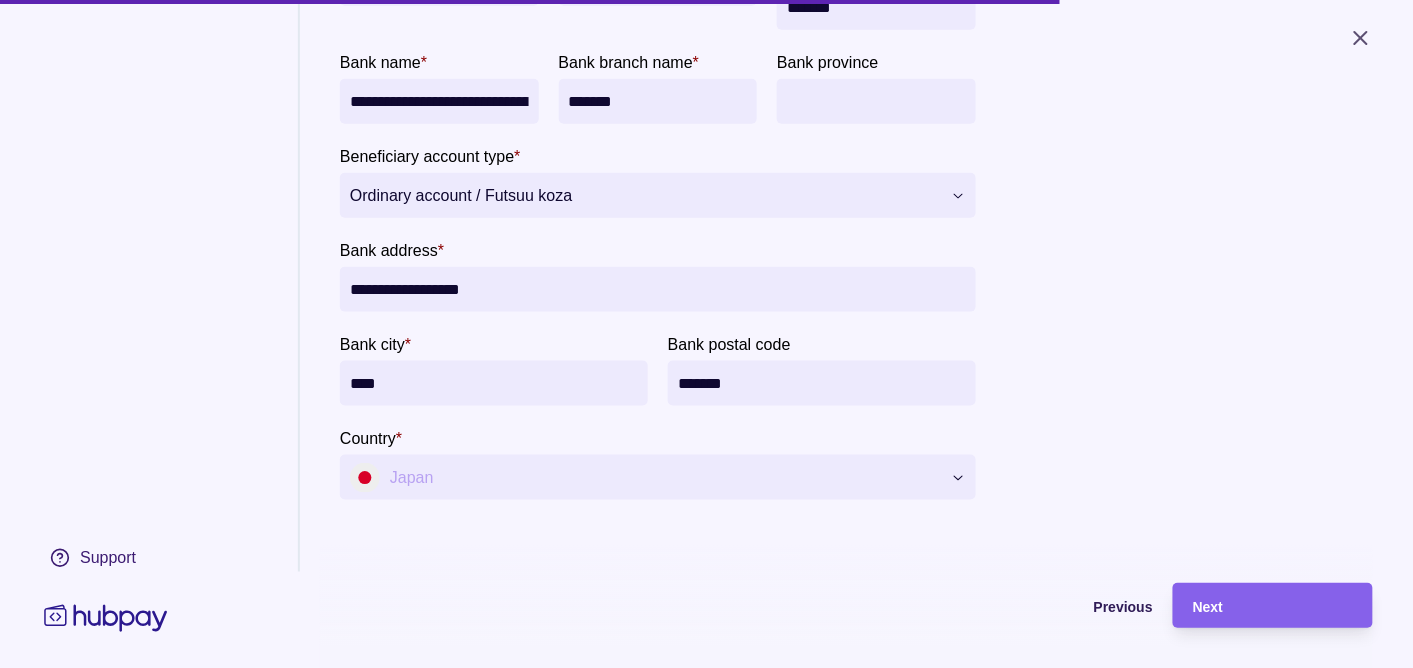 type on "******" 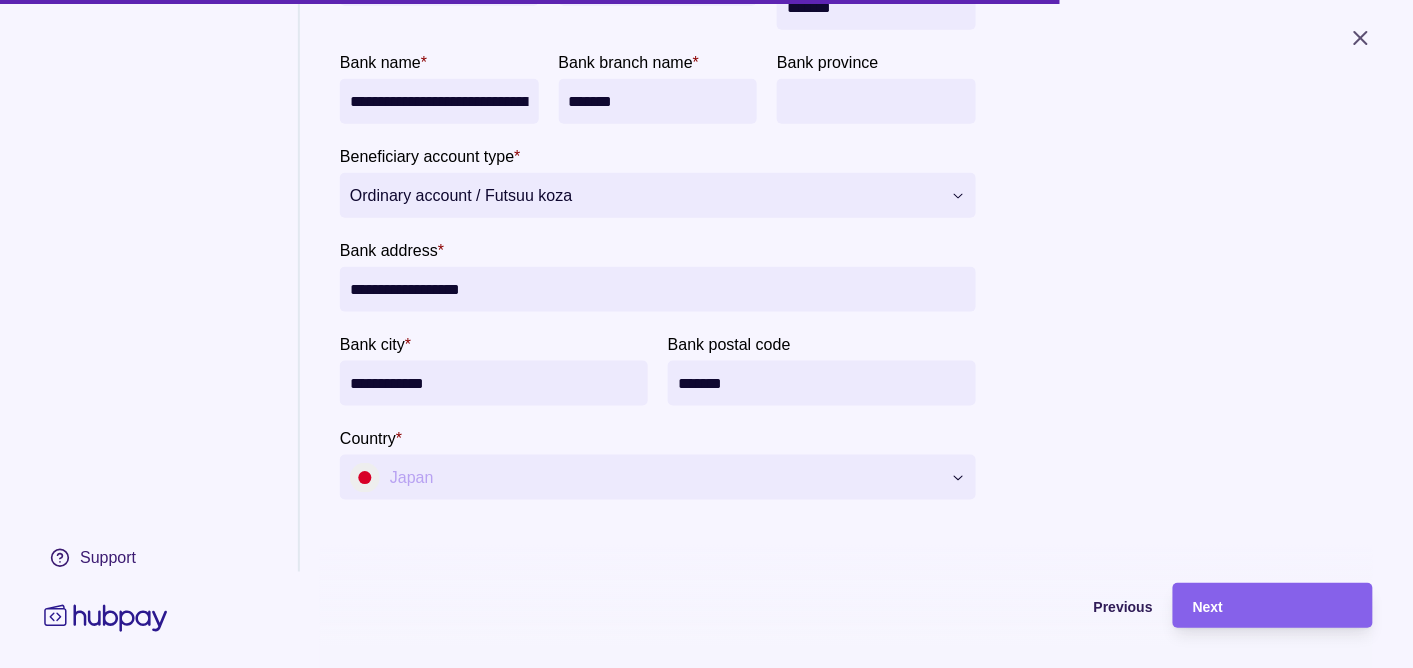 type on "**********" 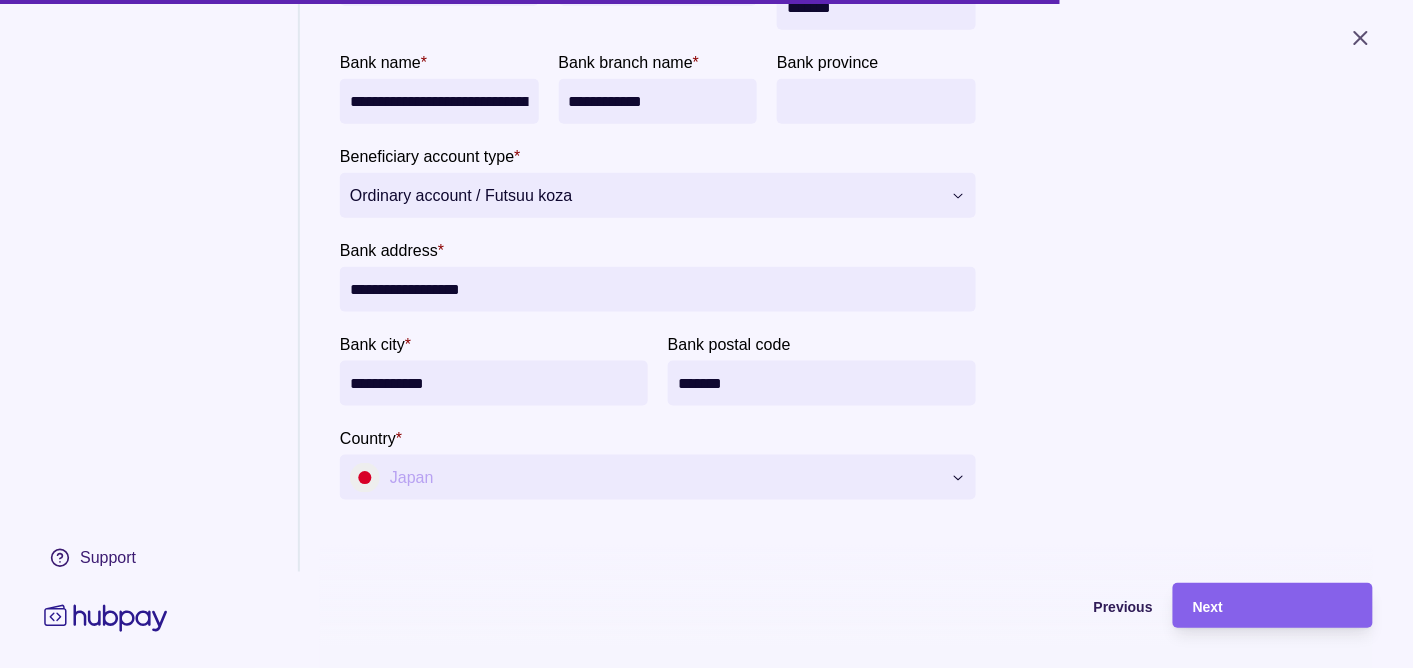 type on "**********" 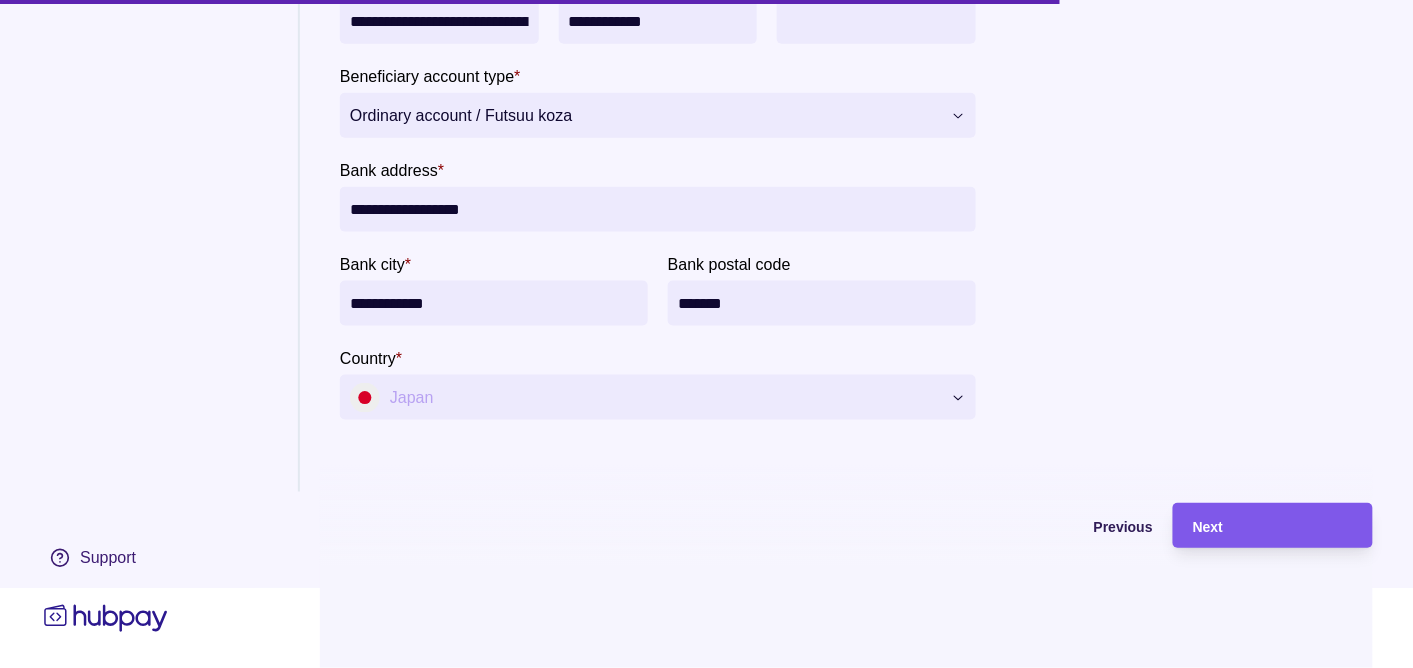 click on "Next" at bounding box center (1273, 526) 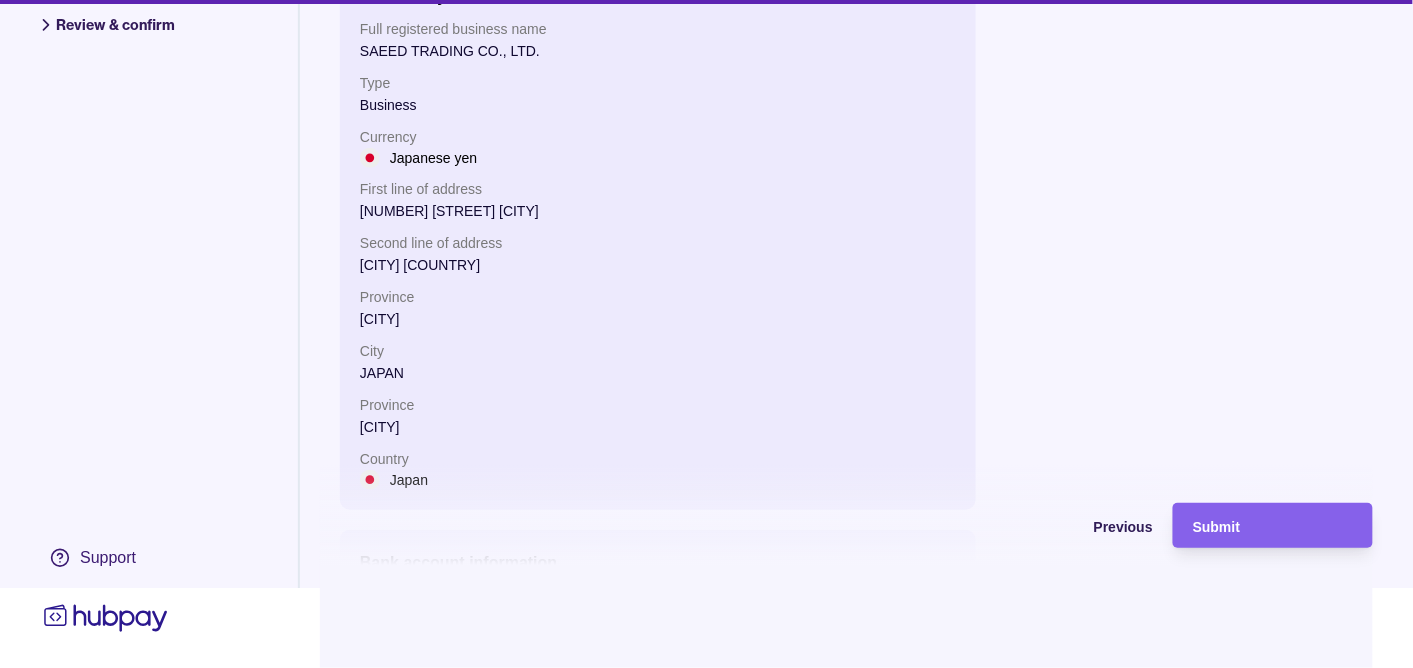 scroll, scrollTop: 12, scrollLeft: 0, axis: vertical 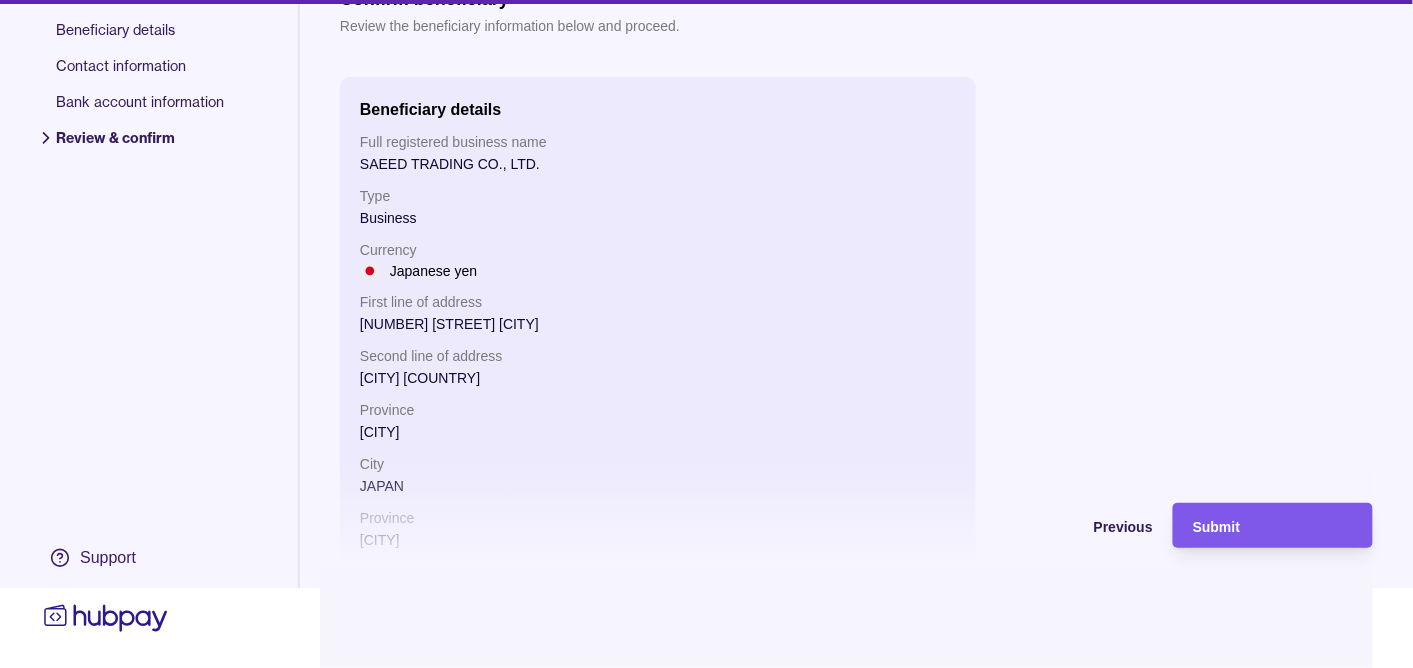 click on "Submit" at bounding box center [1216, 527] 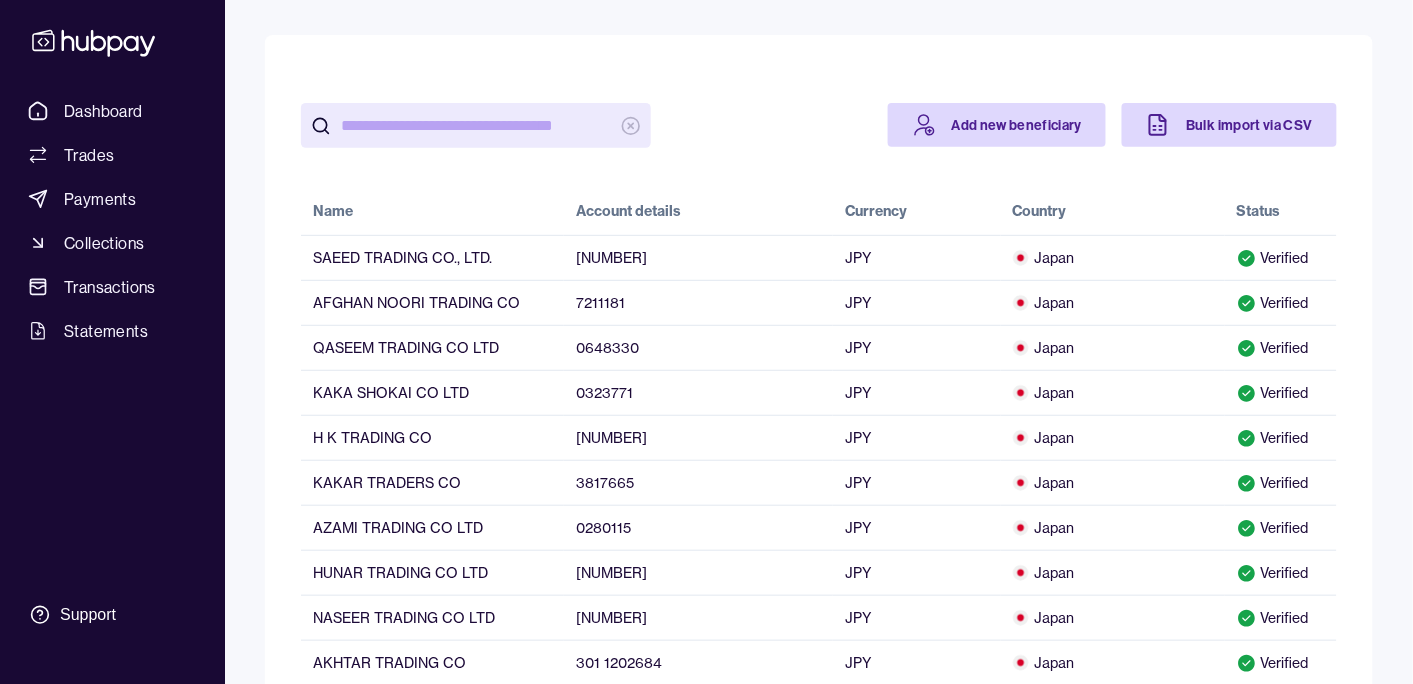 scroll, scrollTop: 0, scrollLeft: 0, axis: both 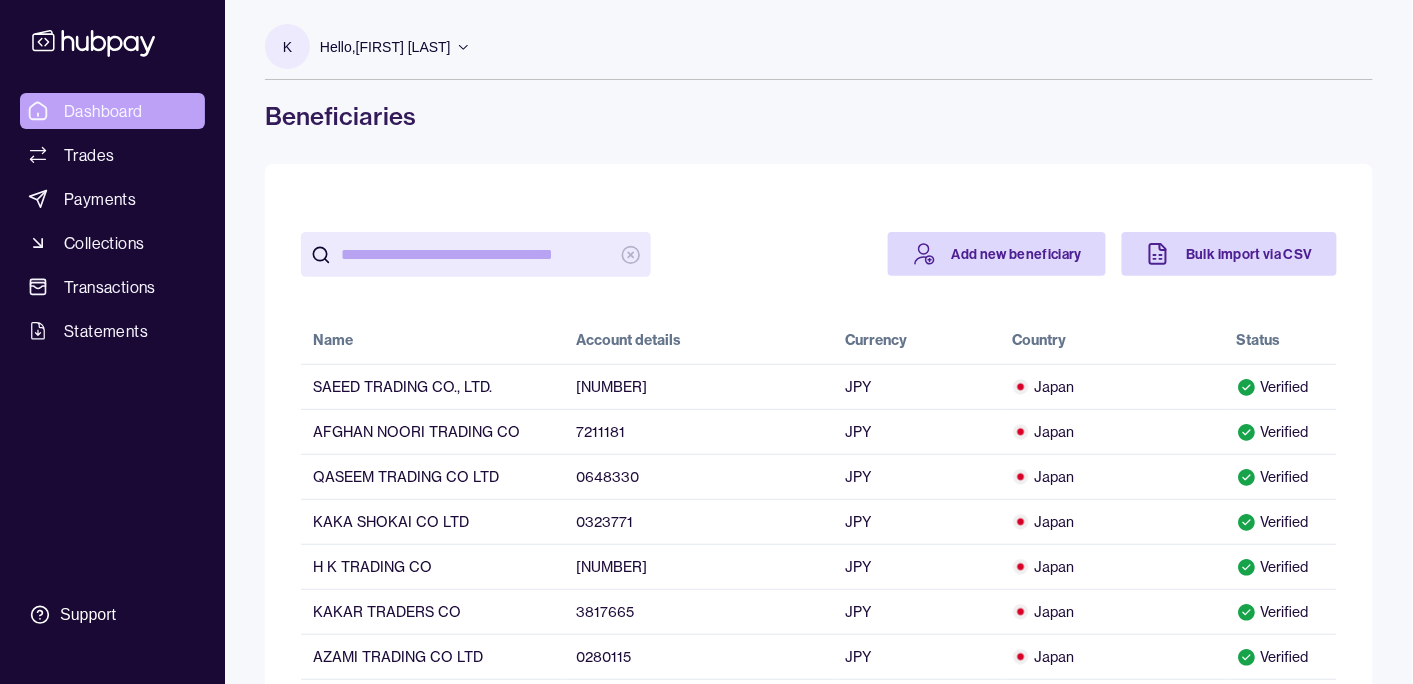 click on "Dashboard" at bounding box center [103, 111] 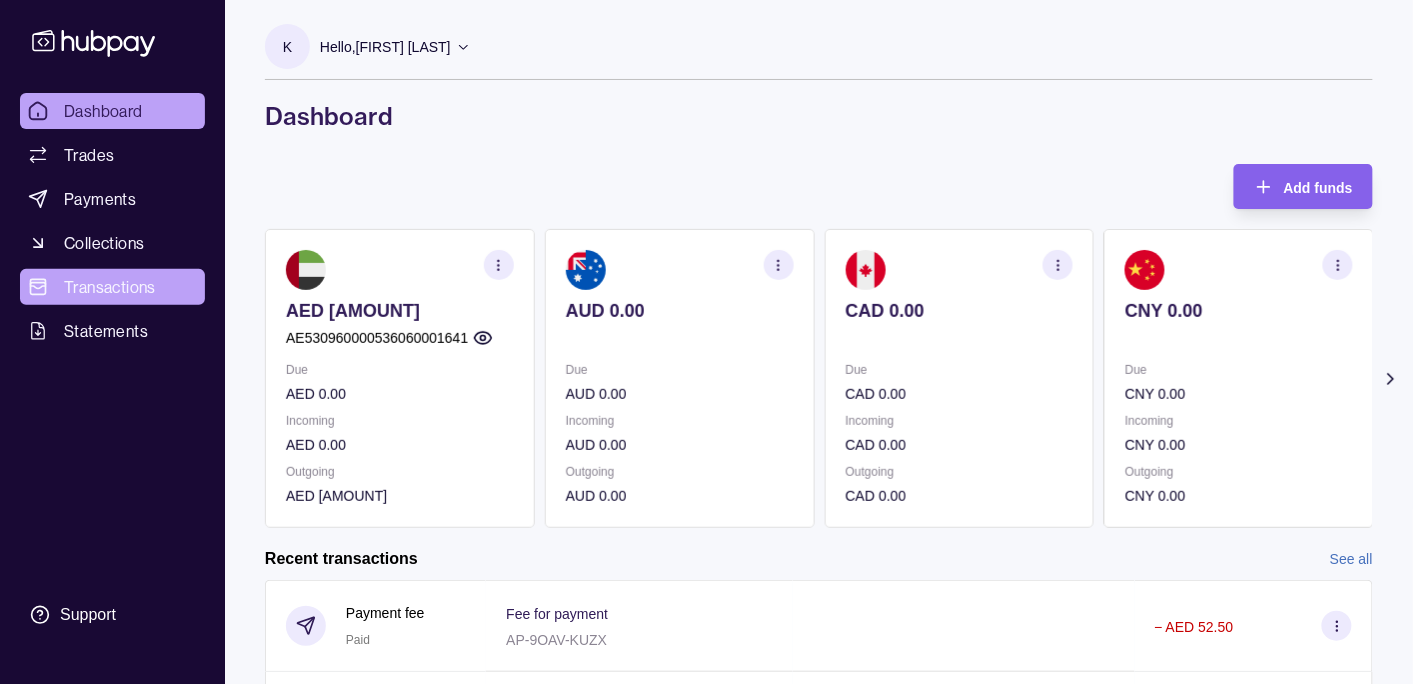 click on "Transactions" at bounding box center (110, 287) 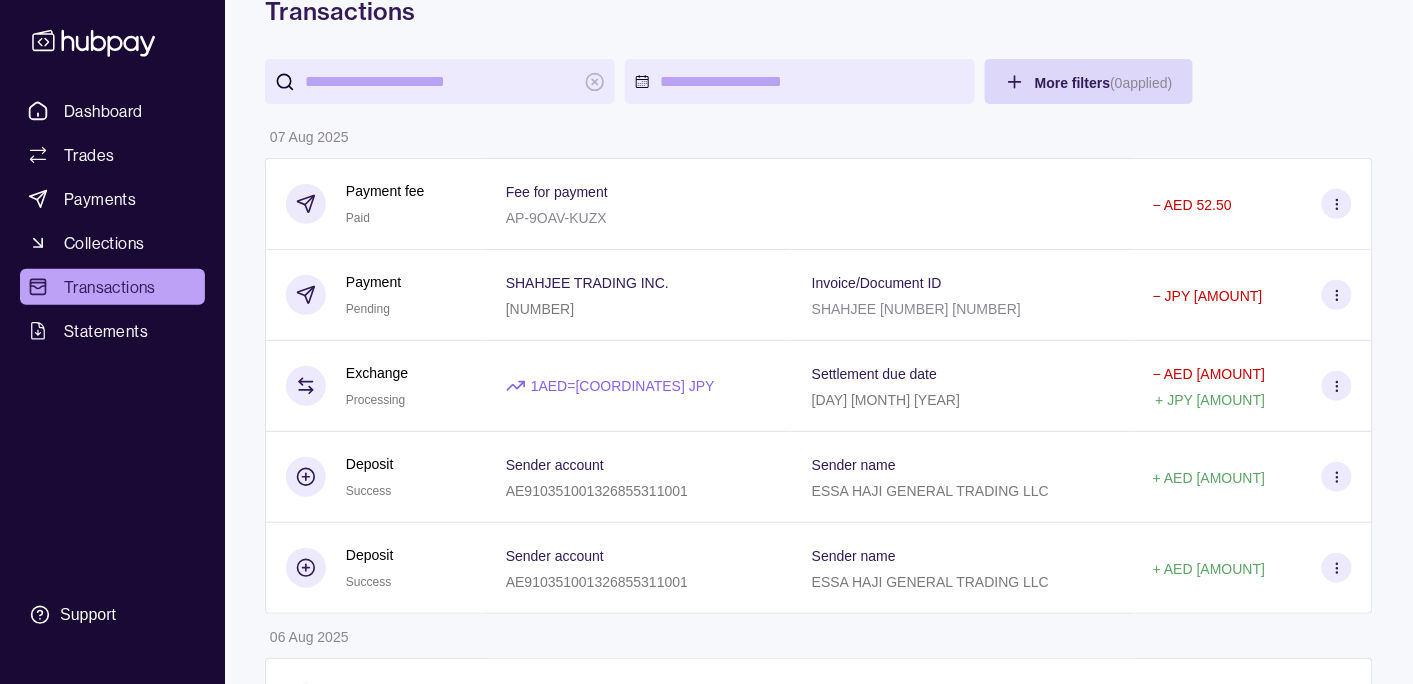 scroll, scrollTop: 0, scrollLeft: 0, axis: both 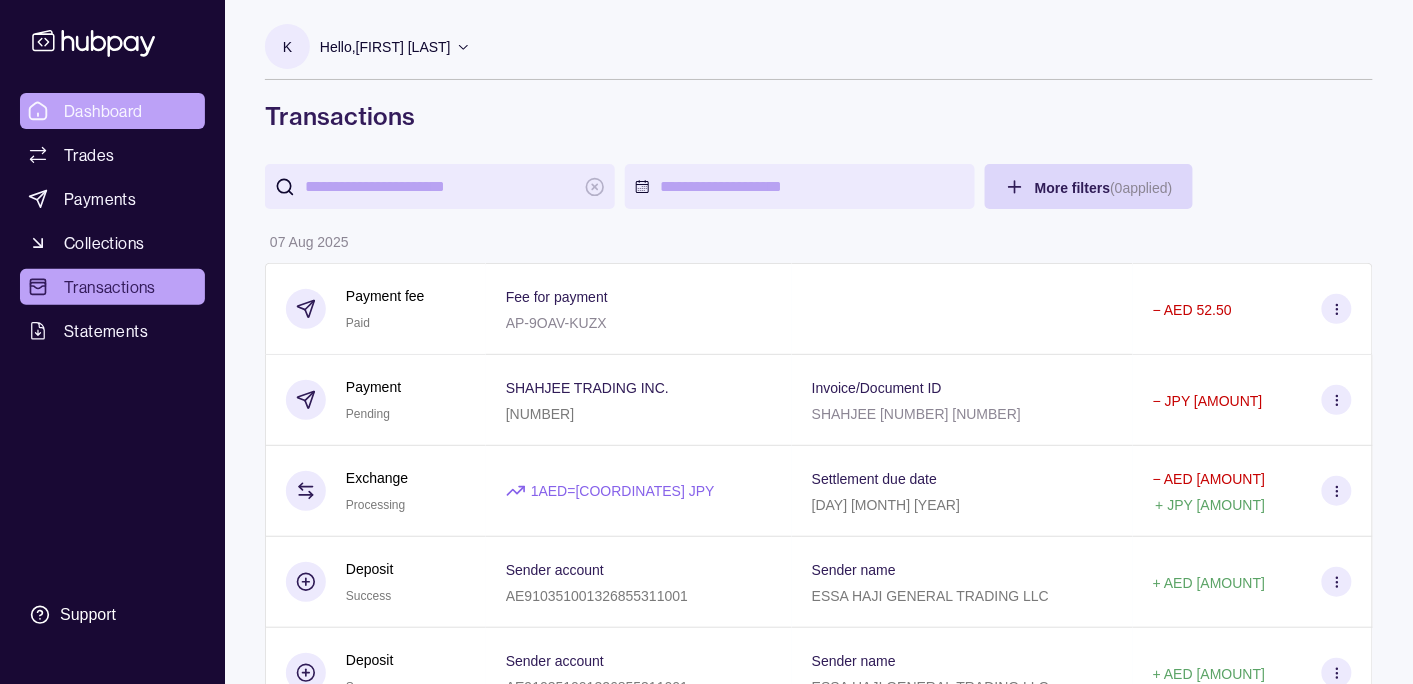 click on "Dashboard" at bounding box center (103, 111) 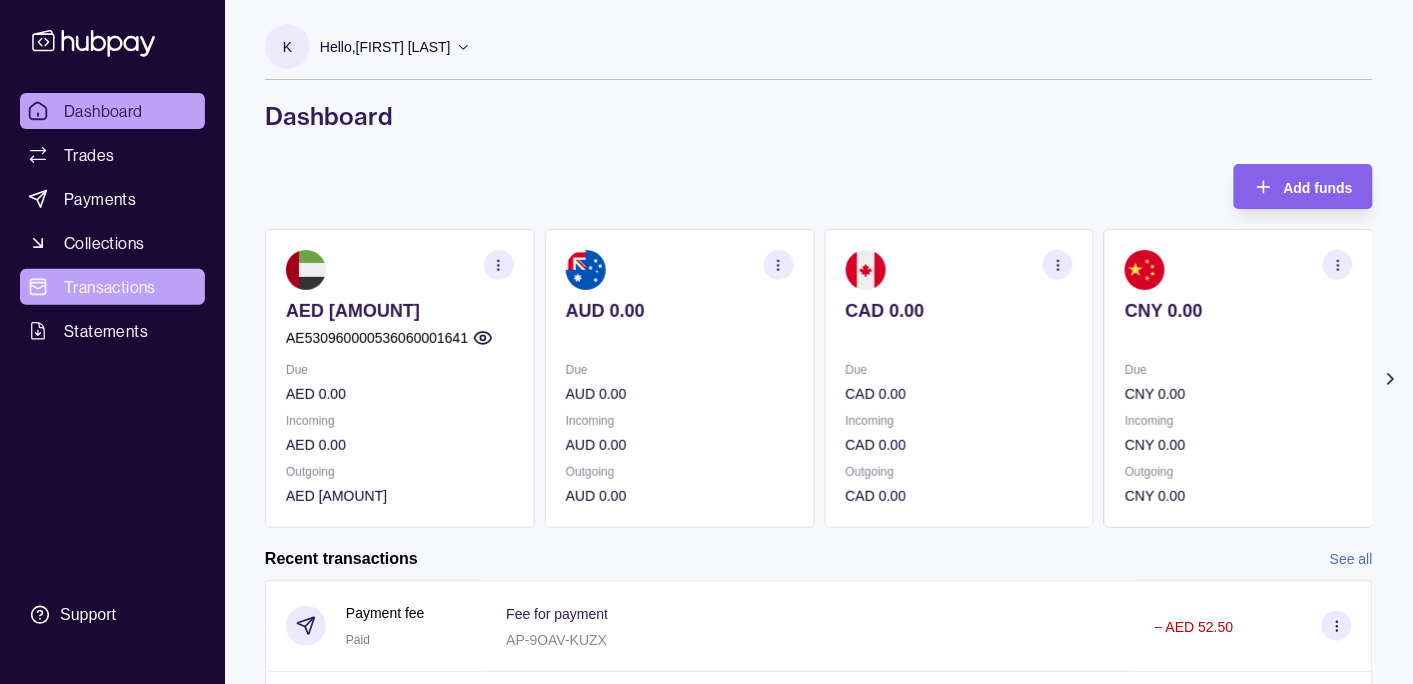 click on "Transactions" at bounding box center (110, 287) 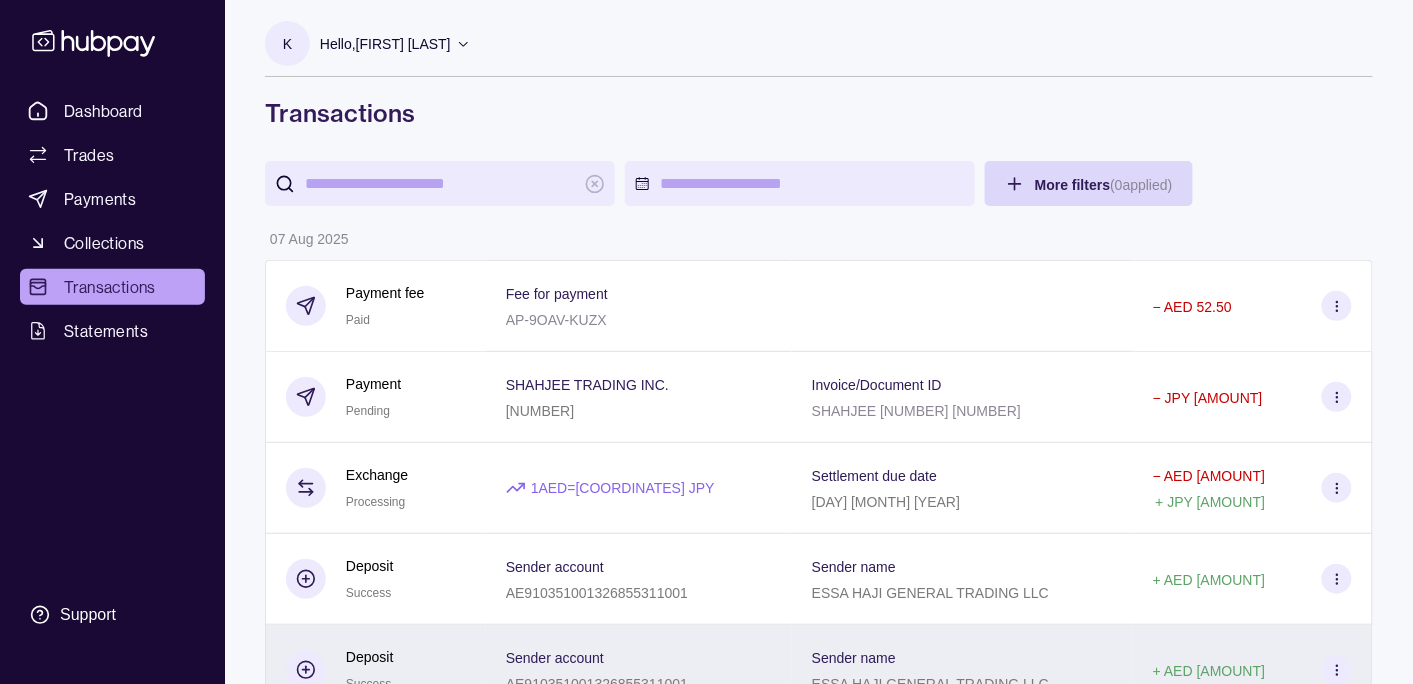 scroll, scrollTop: 0, scrollLeft: 0, axis: both 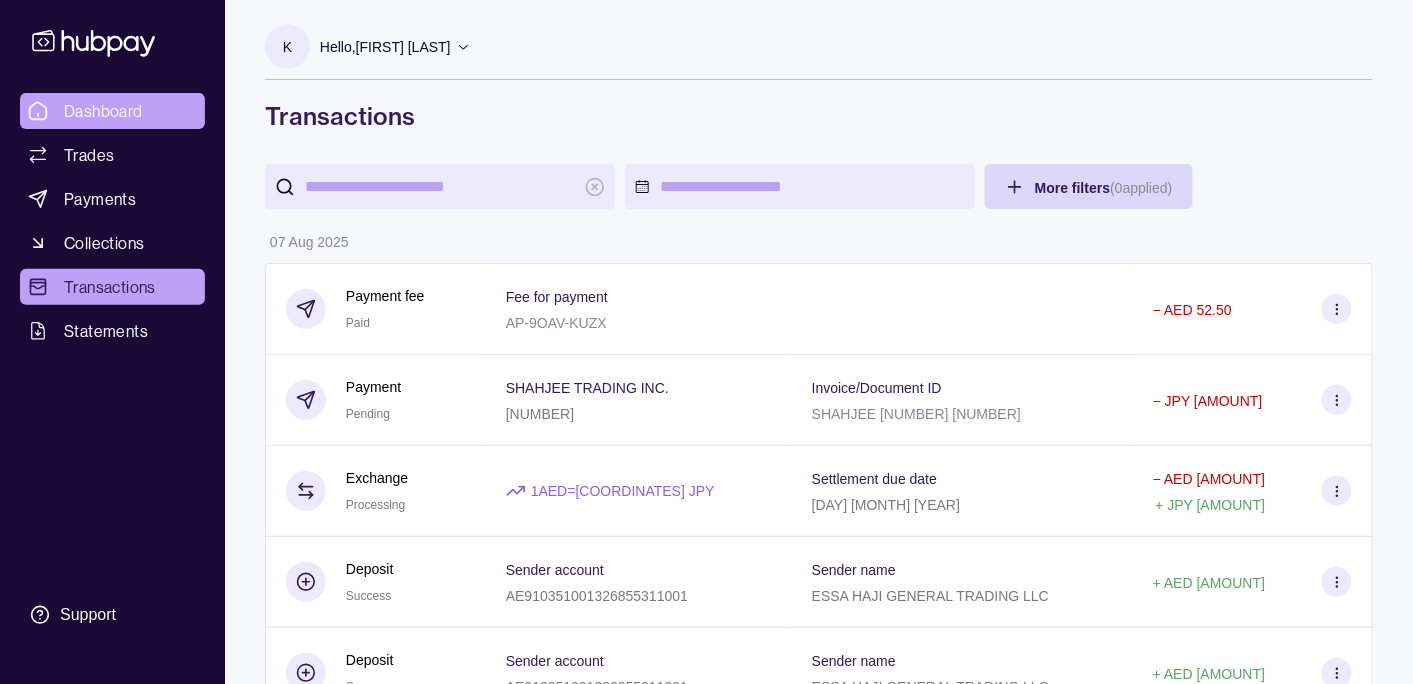click on "Dashboard" at bounding box center (103, 111) 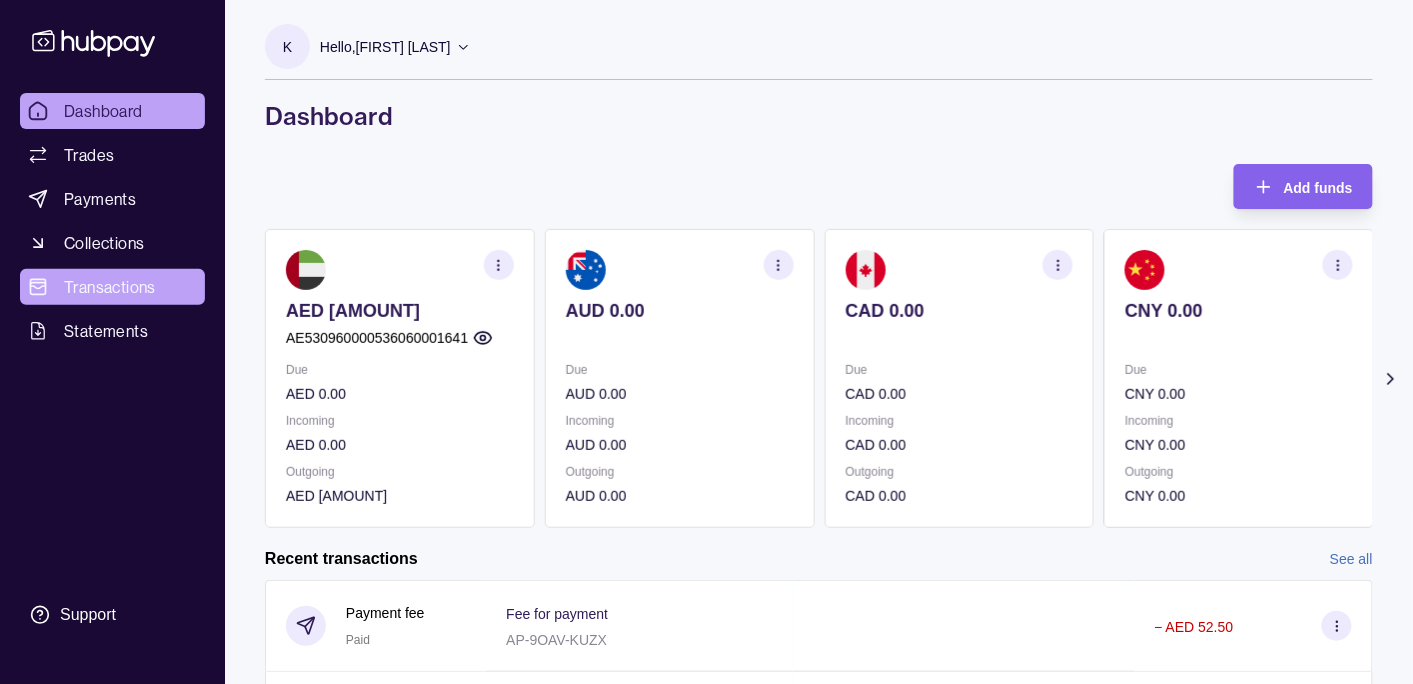 click on "Transactions" at bounding box center (110, 287) 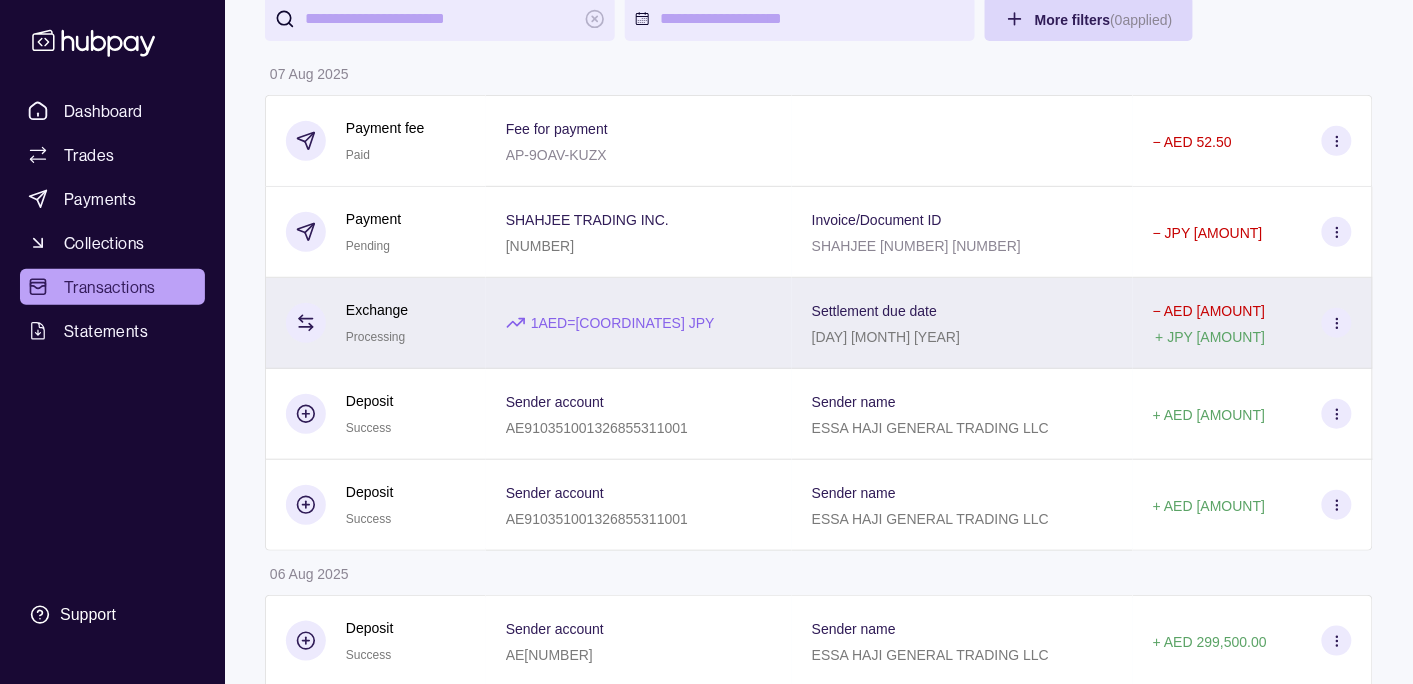 scroll, scrollTop: 0, scrollLeft: 0, axis: both 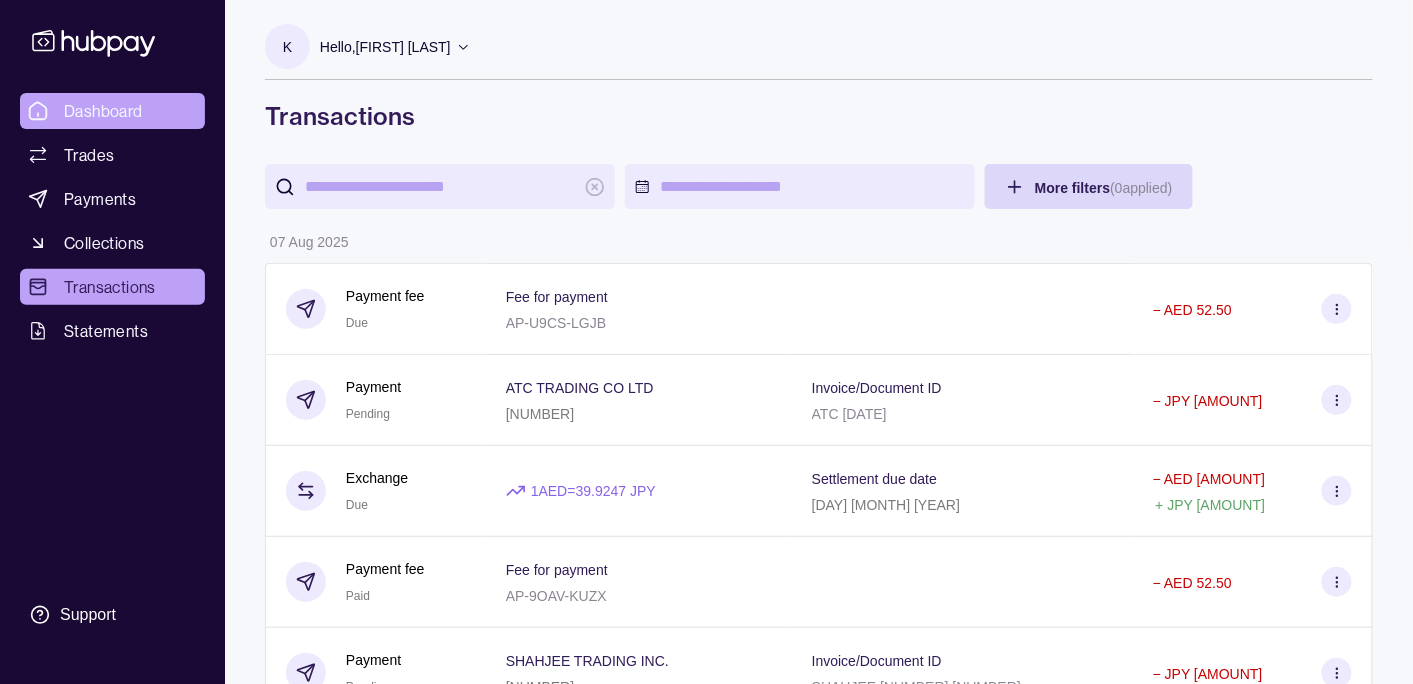 drag, startPoint x: 114, startPoint y: 93, endPoint x: 114, endPoint y: 105, distance: 12 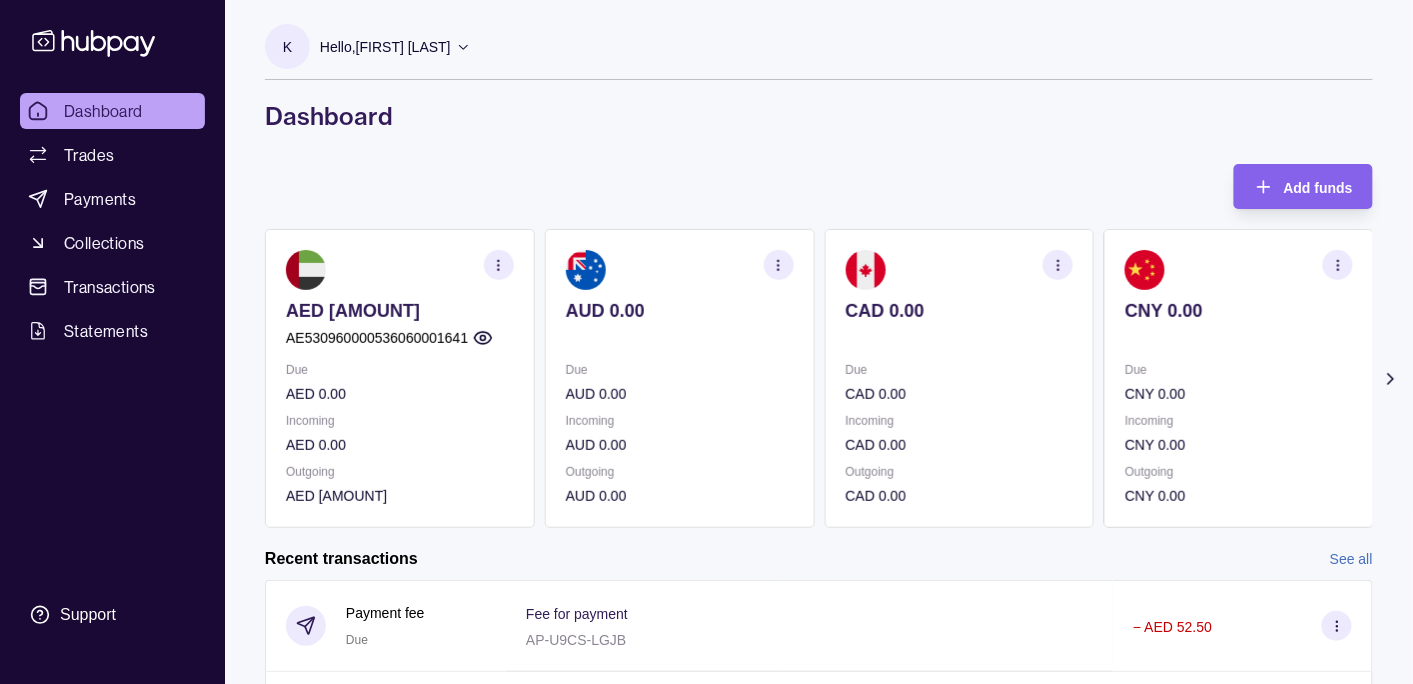 click on "Hello, [FIRST] [LAST]" at bounding box center [385, 47] 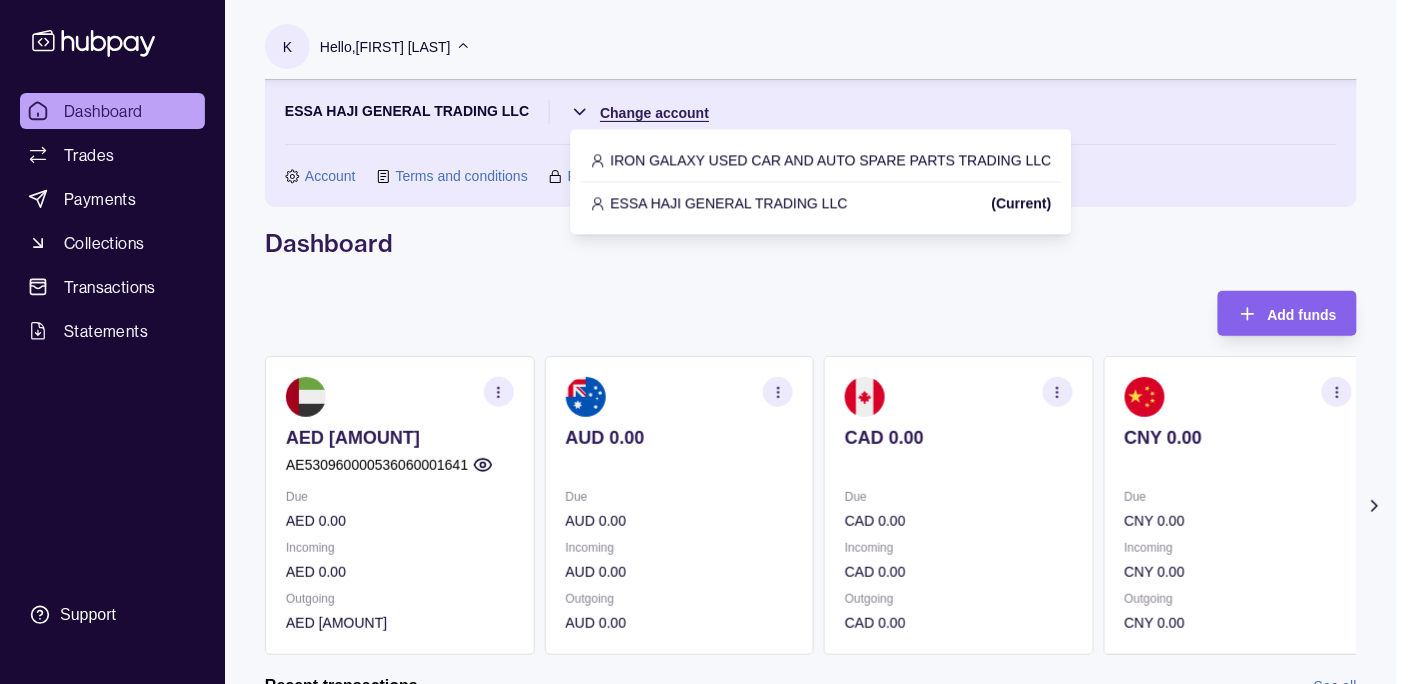 click on "Dashboard Trades Payments Collections Transactions Statements Support K Hello,  [FIRST] [LAST]  ESSA HAJI GENERAL TRADING LLC Change account Account Terms and conditions Privacy policy Sign out Dashboard Add funds AED [AMOUNT] AE[NUMBER] Due AED [AMOUNT] Incoming AED [AMOUNT] Outgoing AED [AMOUNT] AUD [AMOUNT] Due AUD [AMOUNT] Incoming AUD [AMOUNT] Outgoing AUD [AMOUNT] CAD [AMOUNT] Due CAD [AMOUNT] Incoming CAD [AMOUNT] Outgoing CAD [AMOUNT] CNY [AMOUNT] Due CNY [AMOUNT] Incoming CNY [AMOUNT] Outgoing CNY [AMOUNT] GBP [AMOUNT]" at bounding box center [706, 613] 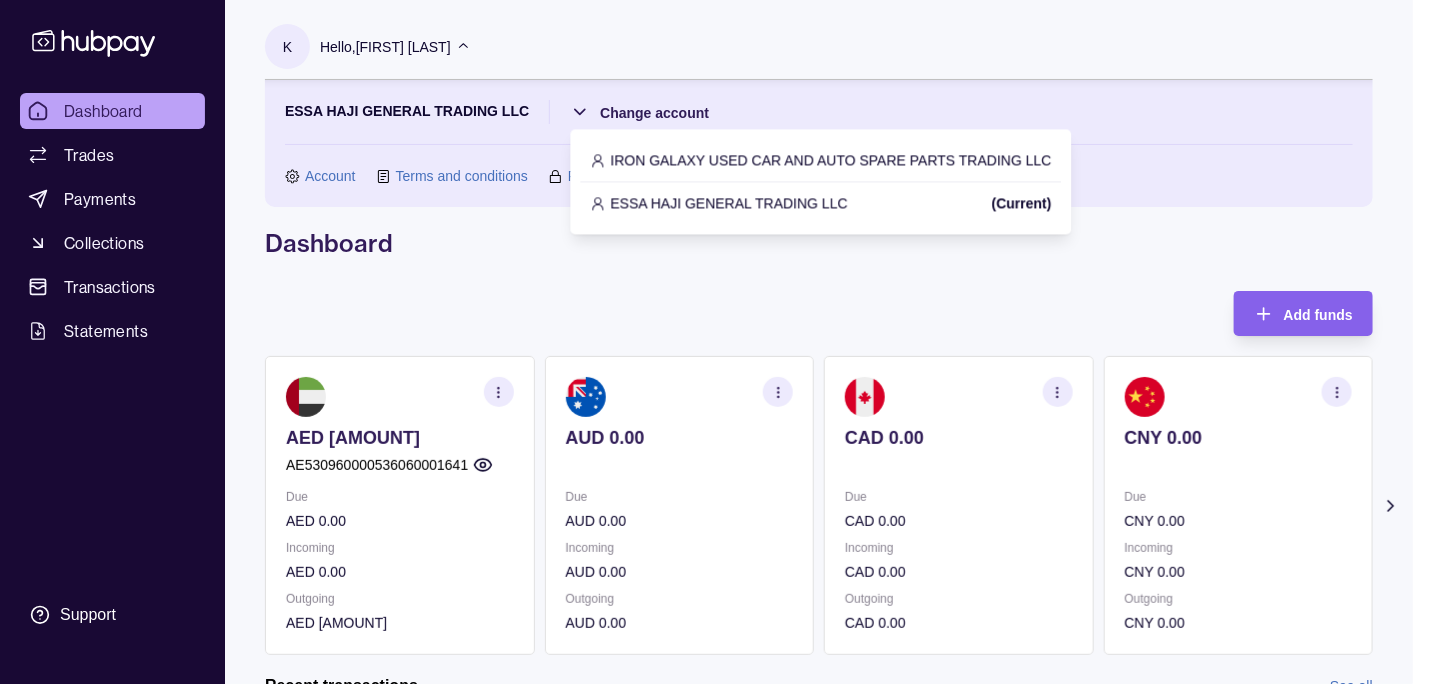 click on "IRON GALAXY USED CAR AND AUTO SPARE PARTS TRADING LLC" at bounding box center [831, 160] 